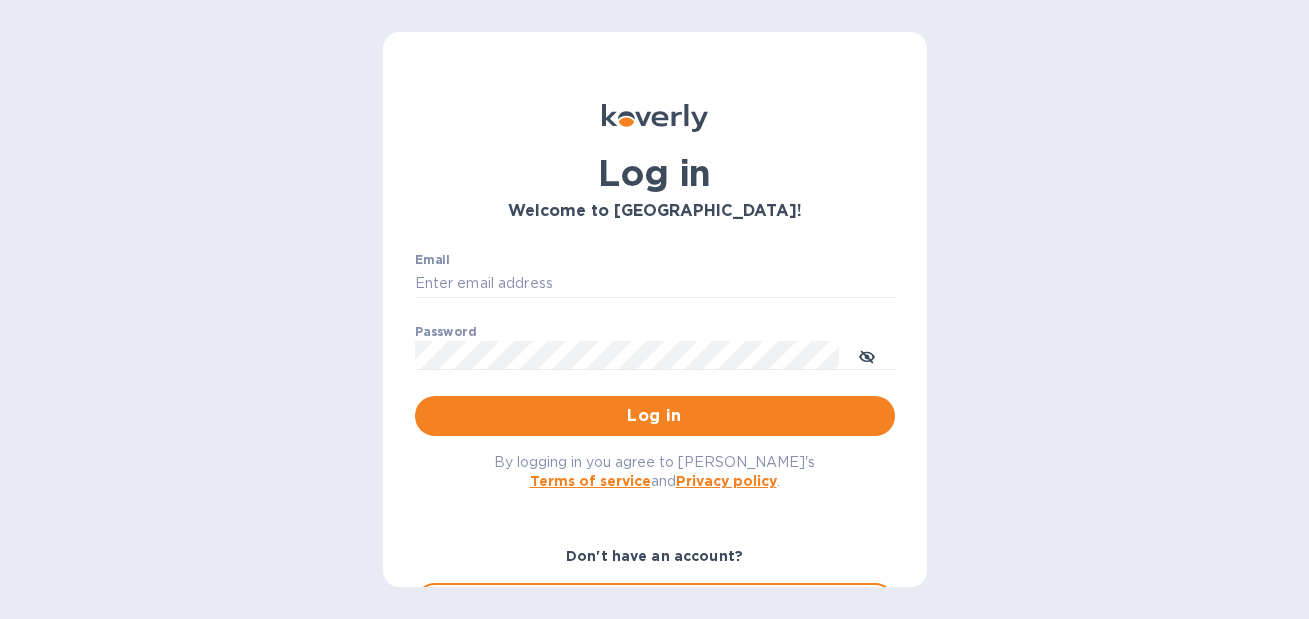 scroll, scrollTop: 0, scrollLeft: 0, axis: both 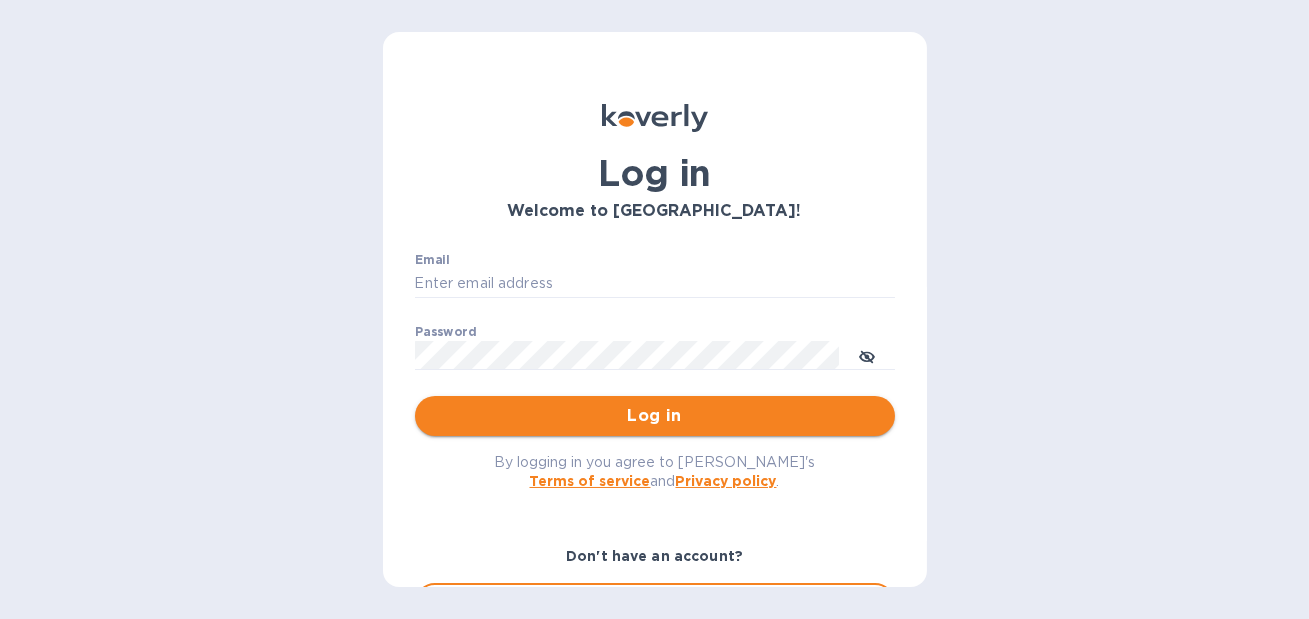 type on "christine@graceunderpressure.us" 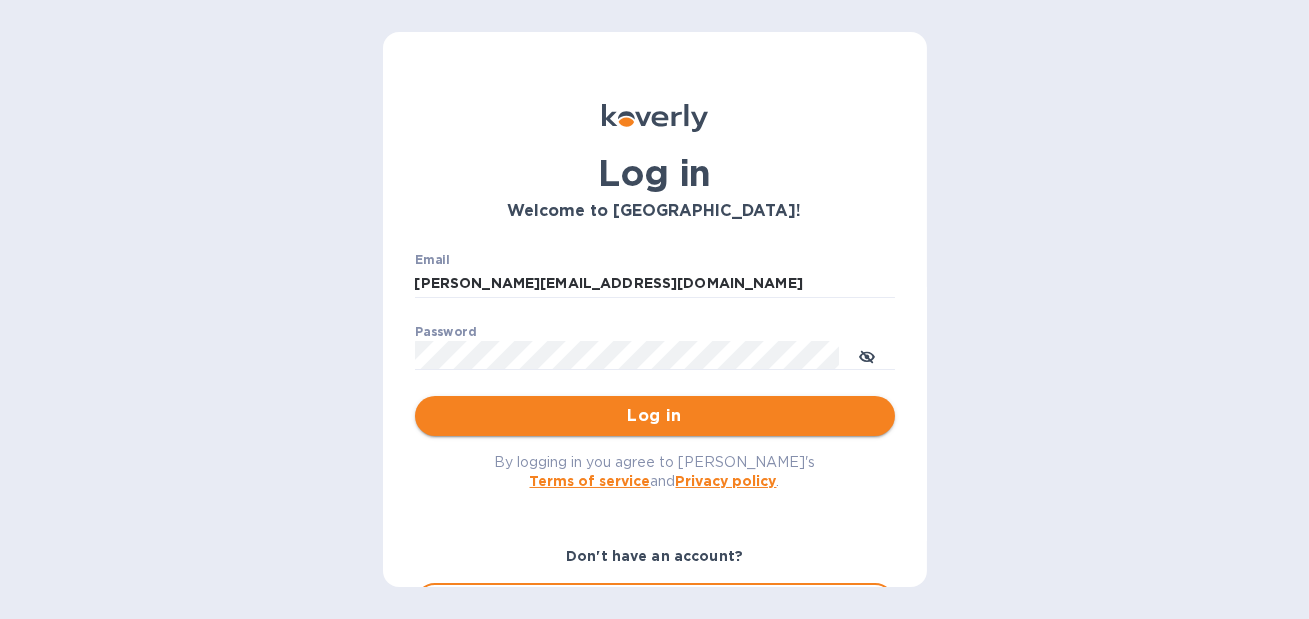click on "Log in" at bounding box center [655, 416] 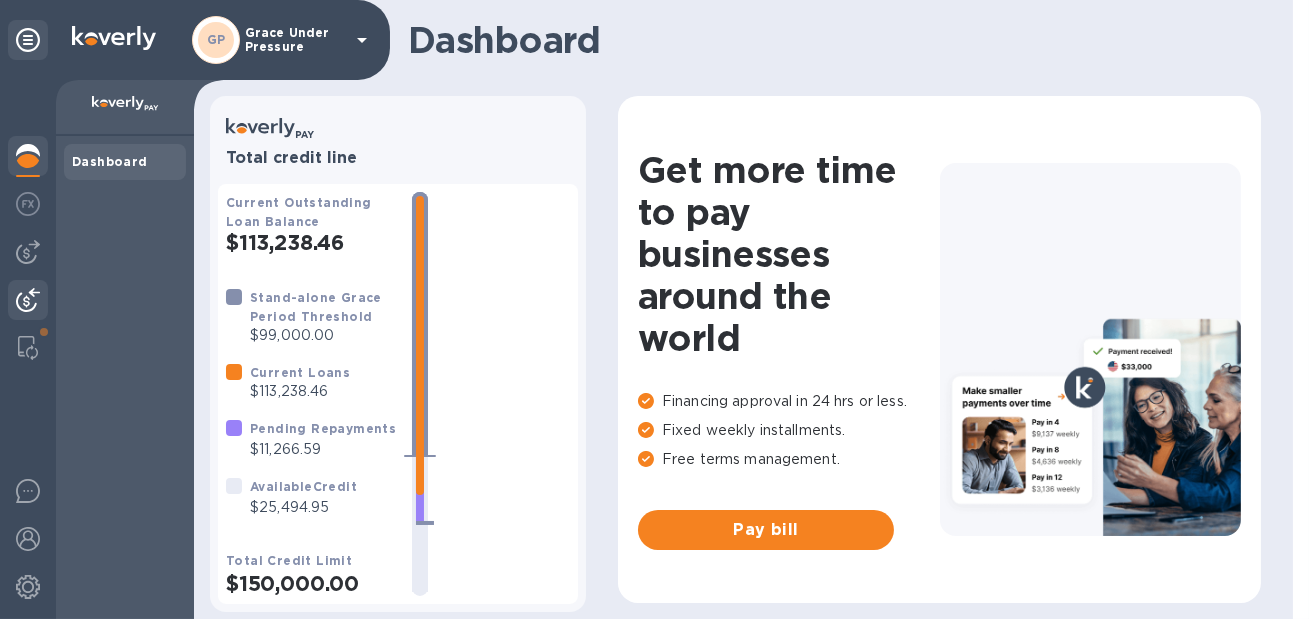click at bounding box center (28, 300) 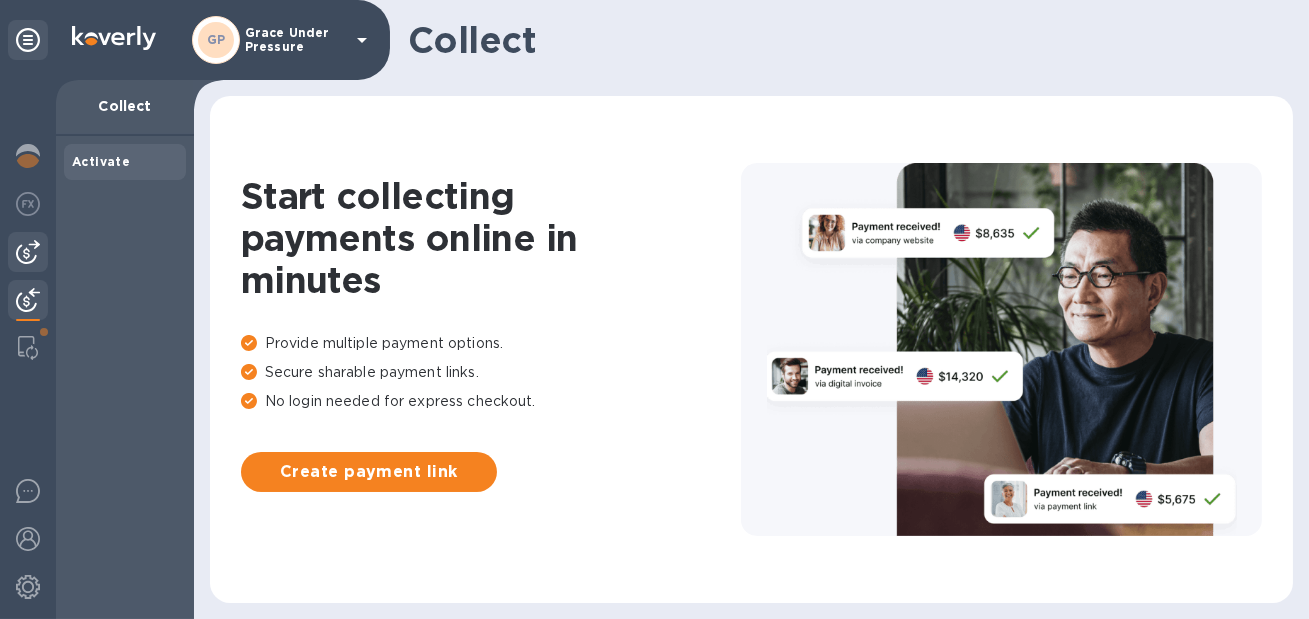 click at bounding box center [28, 252] 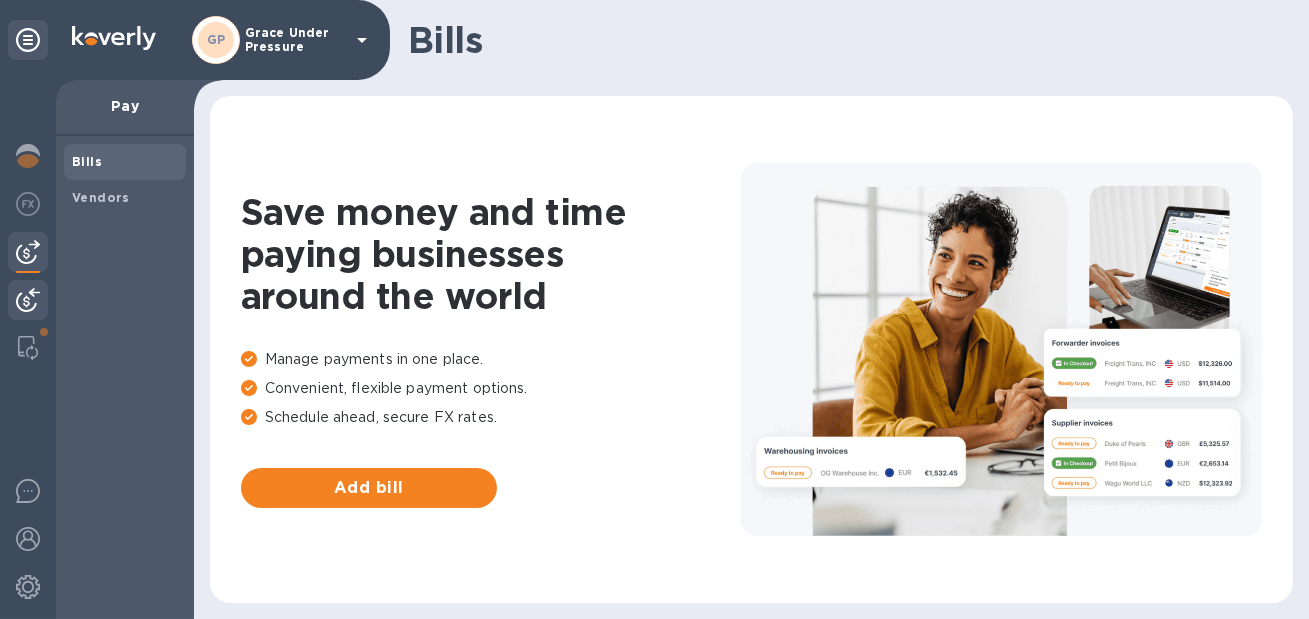click at bounding box center [28, 300] 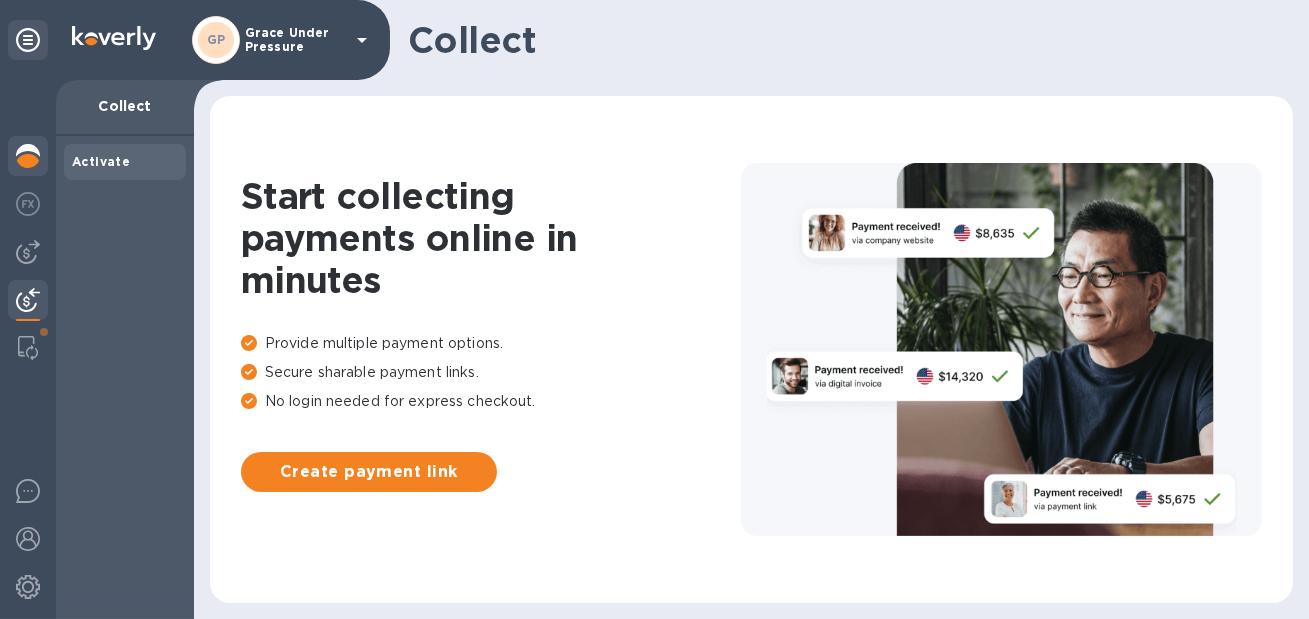 click at bounding box center (28, 156) 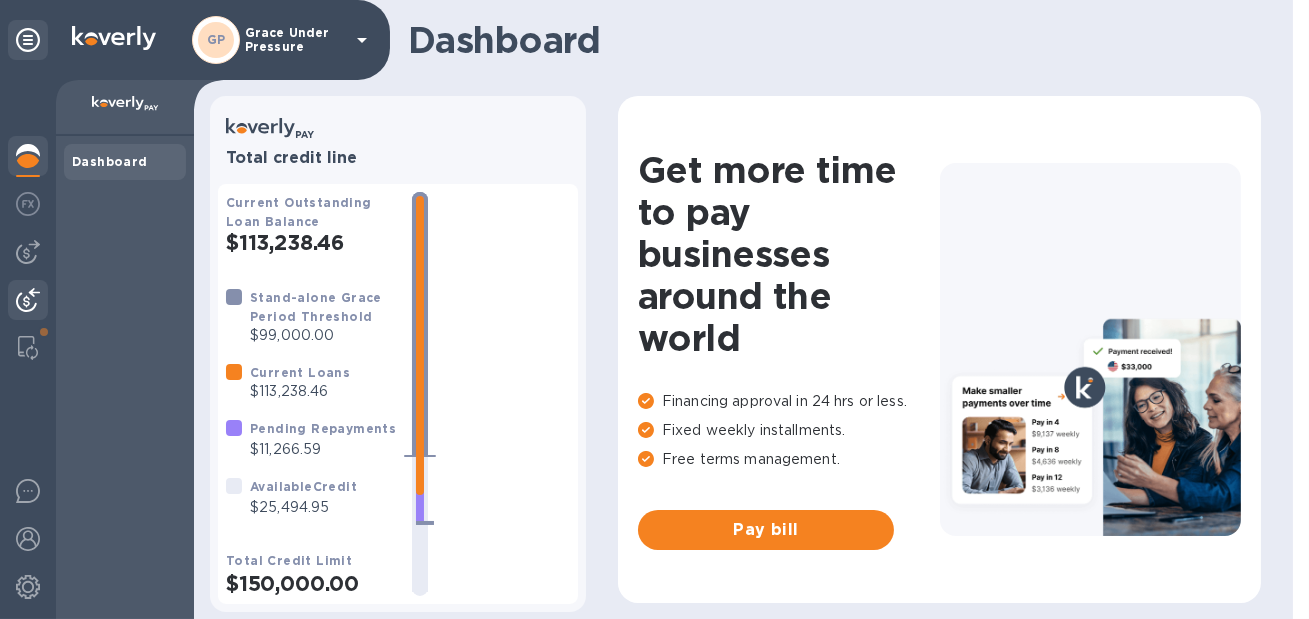 click at bounding box center [28, 302] 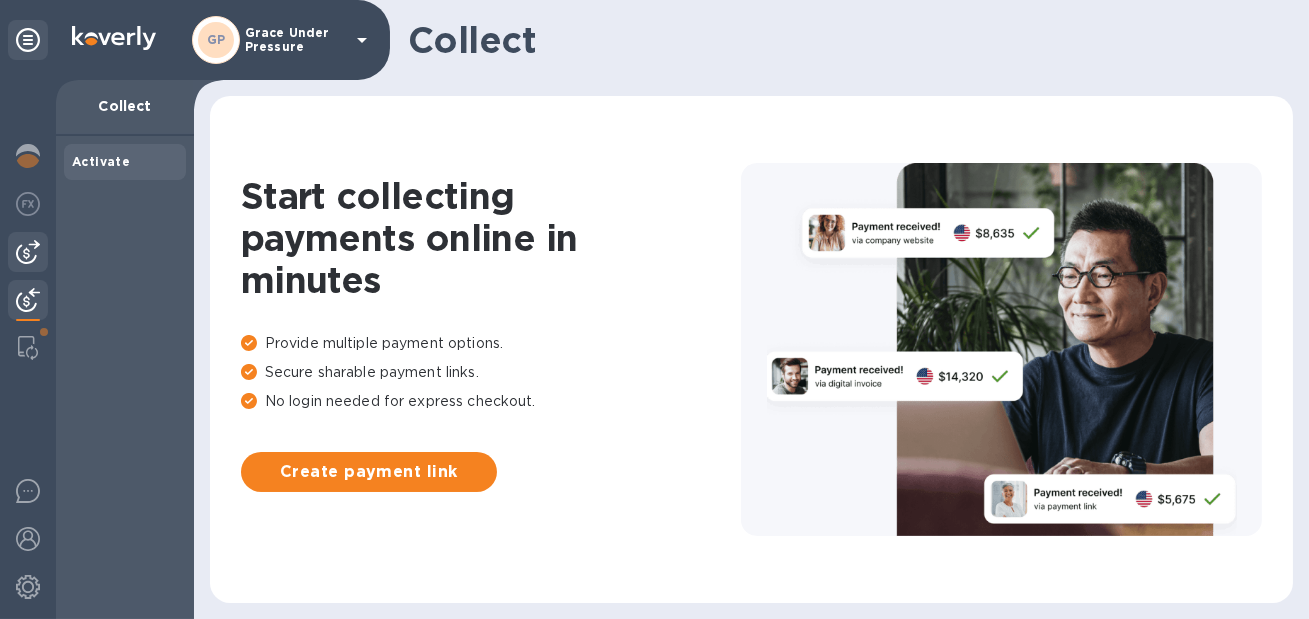 click at bounding box center (28, 252) 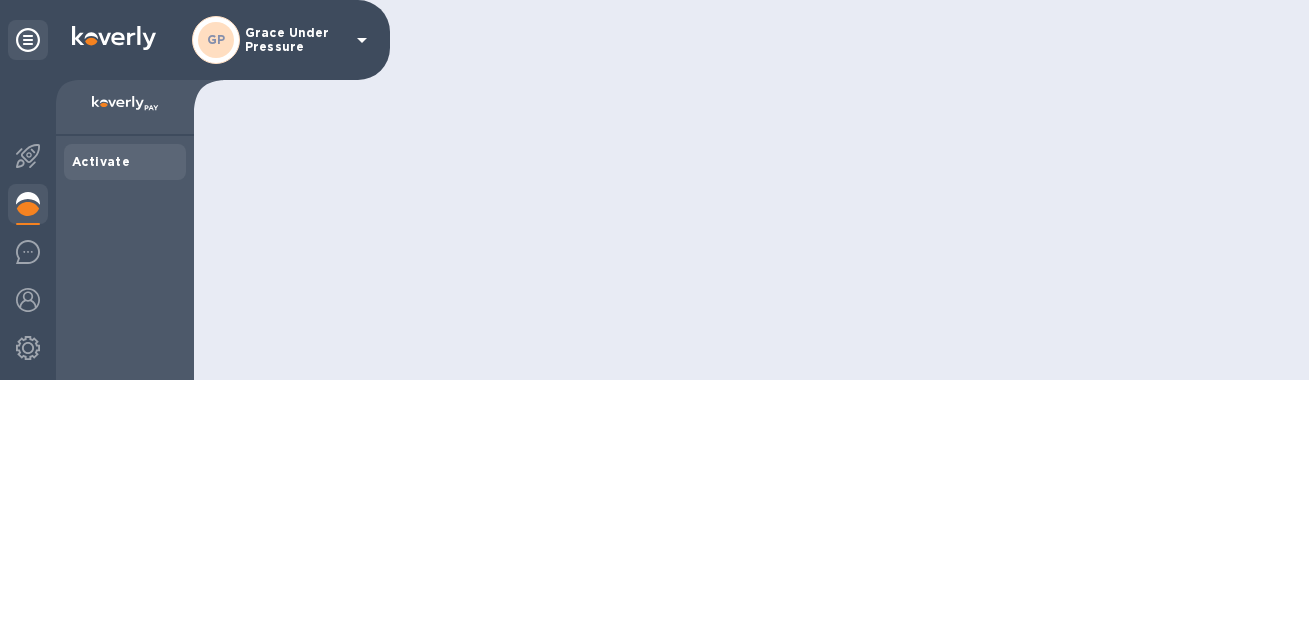 scroll, scrollTop: 0, scrollLeft: 0, axis: both 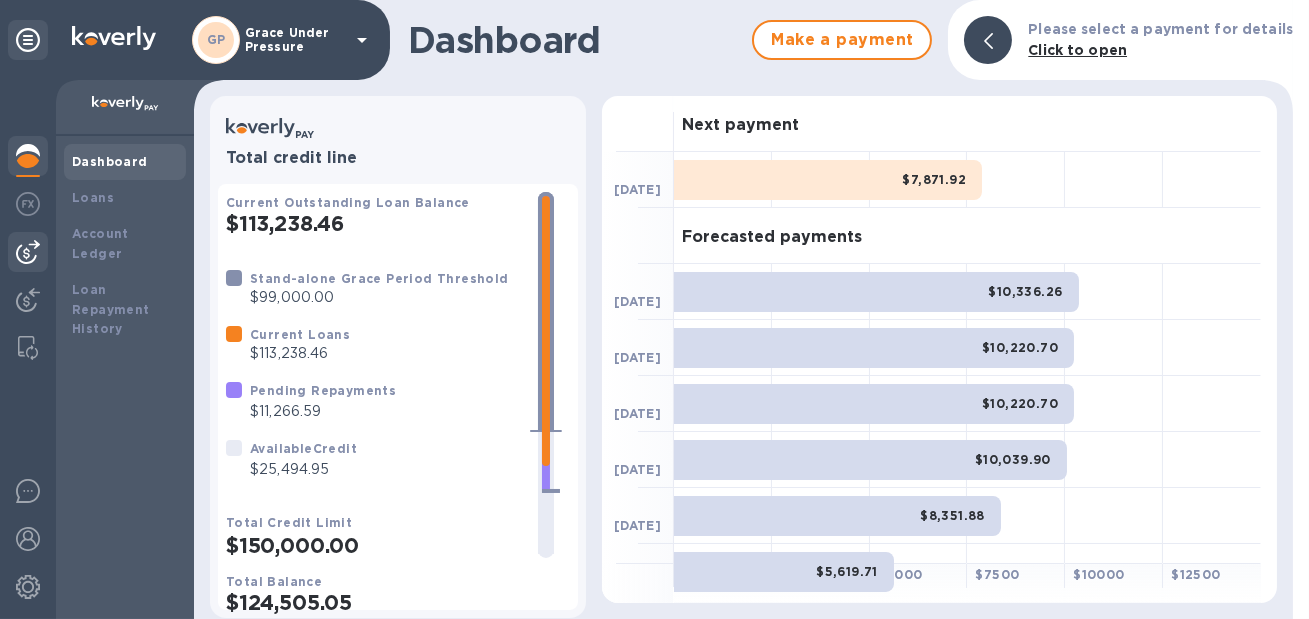 click at bounding box center [28, 252] 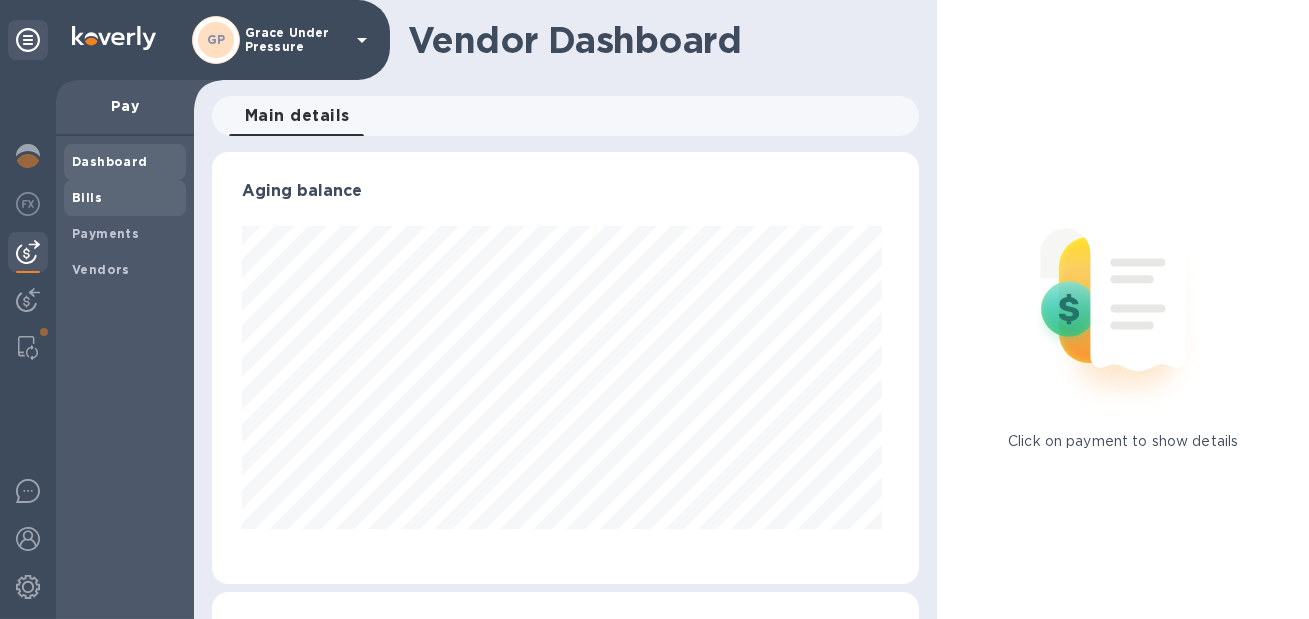 scroll, scrollTop: 999568, scrollLeft: 999300, axis: both 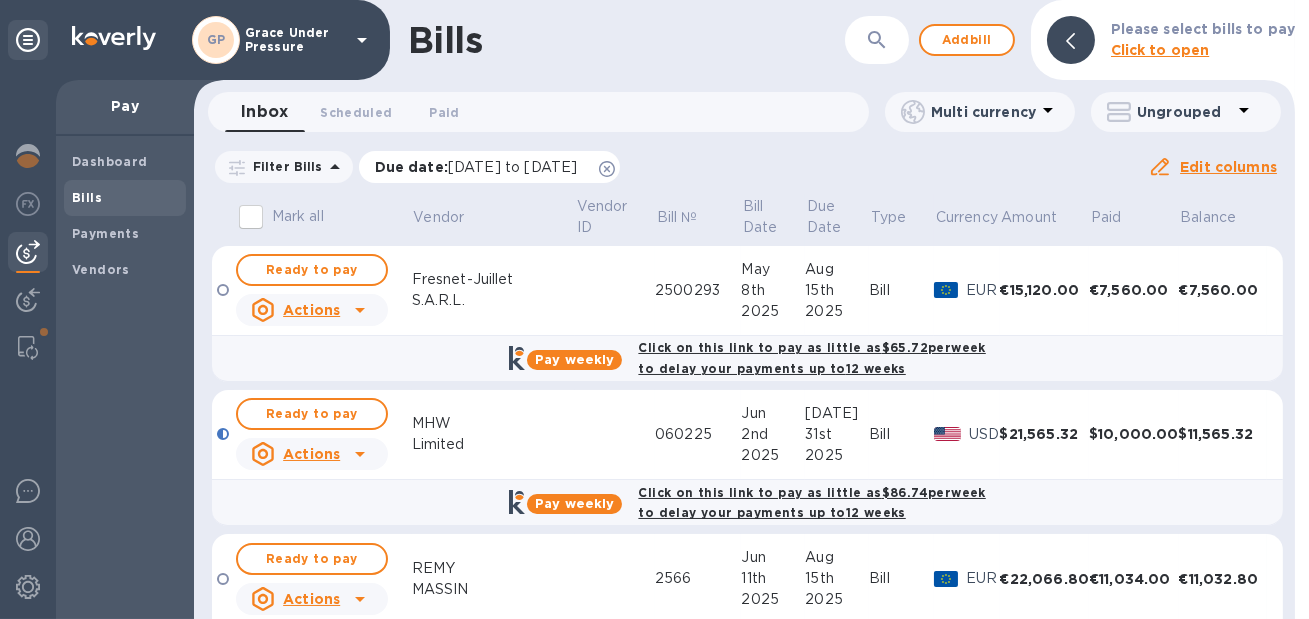 click 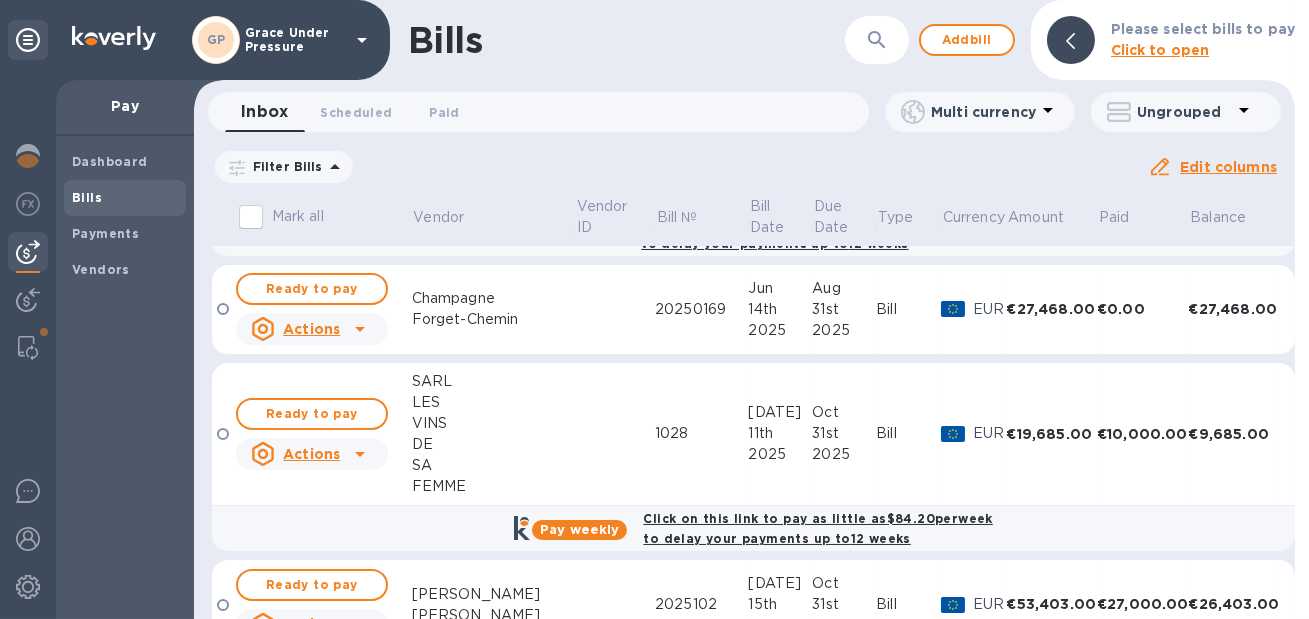 scroll, scrollTop: 877, scrollLeft: 0, axis: vertical 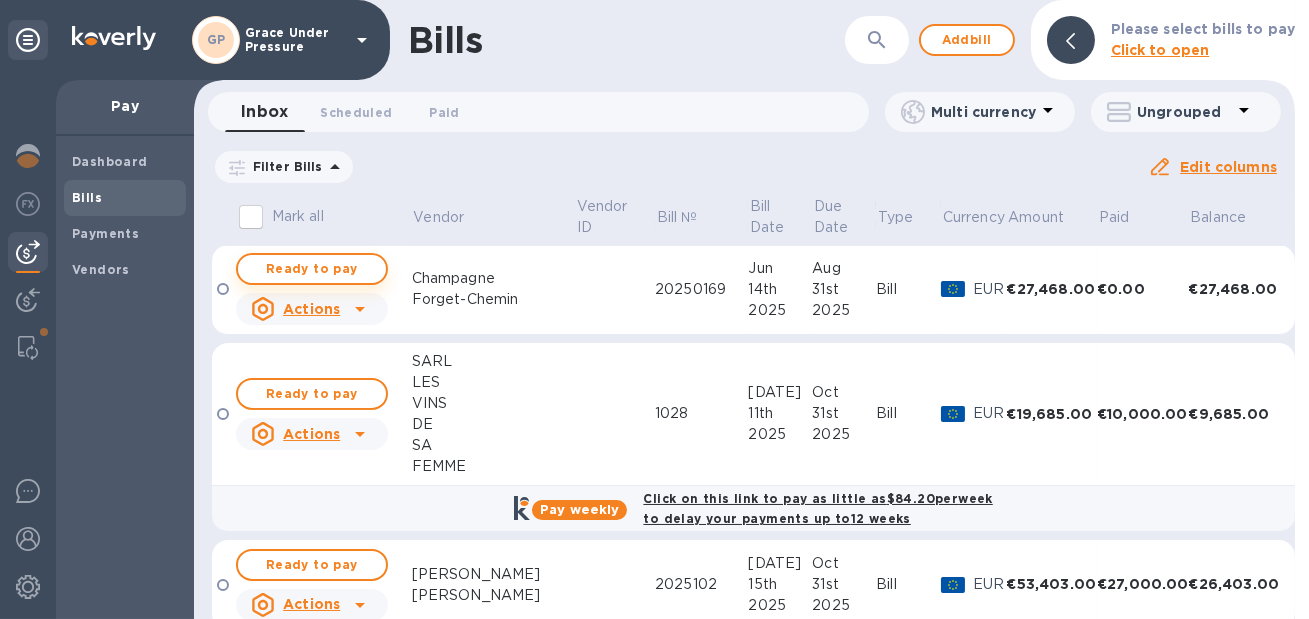 click on "Ready to pay" at bounding box center (312, 269) 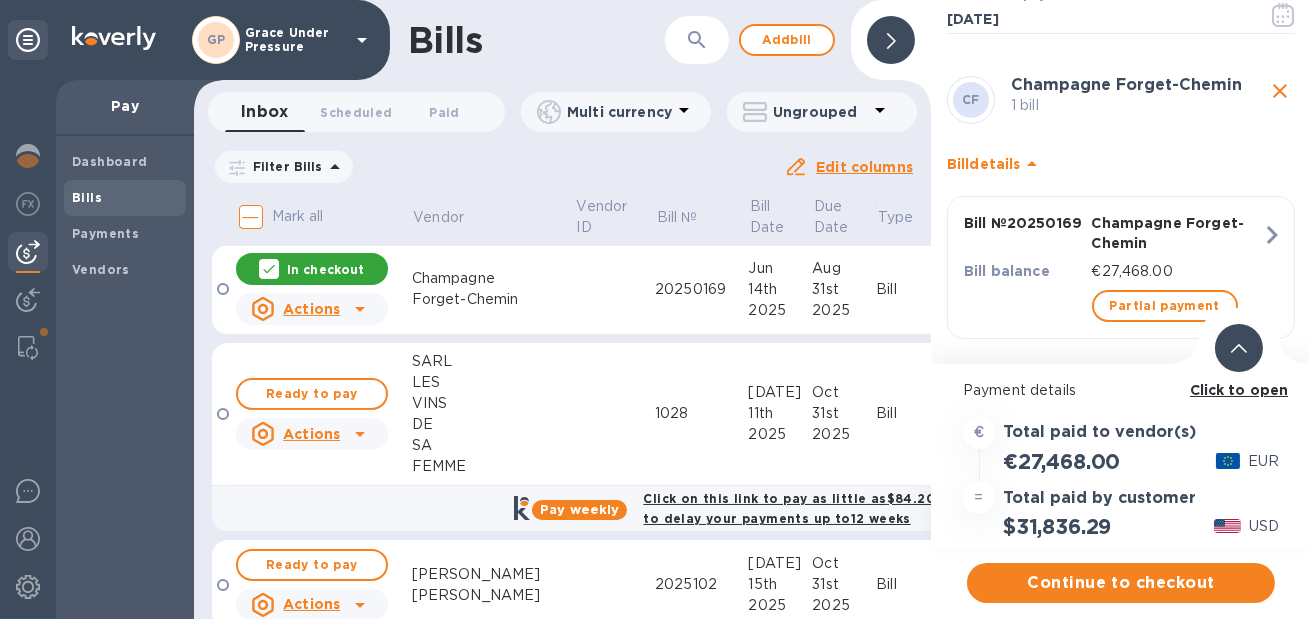 scroll, scrollTop: 122, scrollLeft: 0, axis: vertical 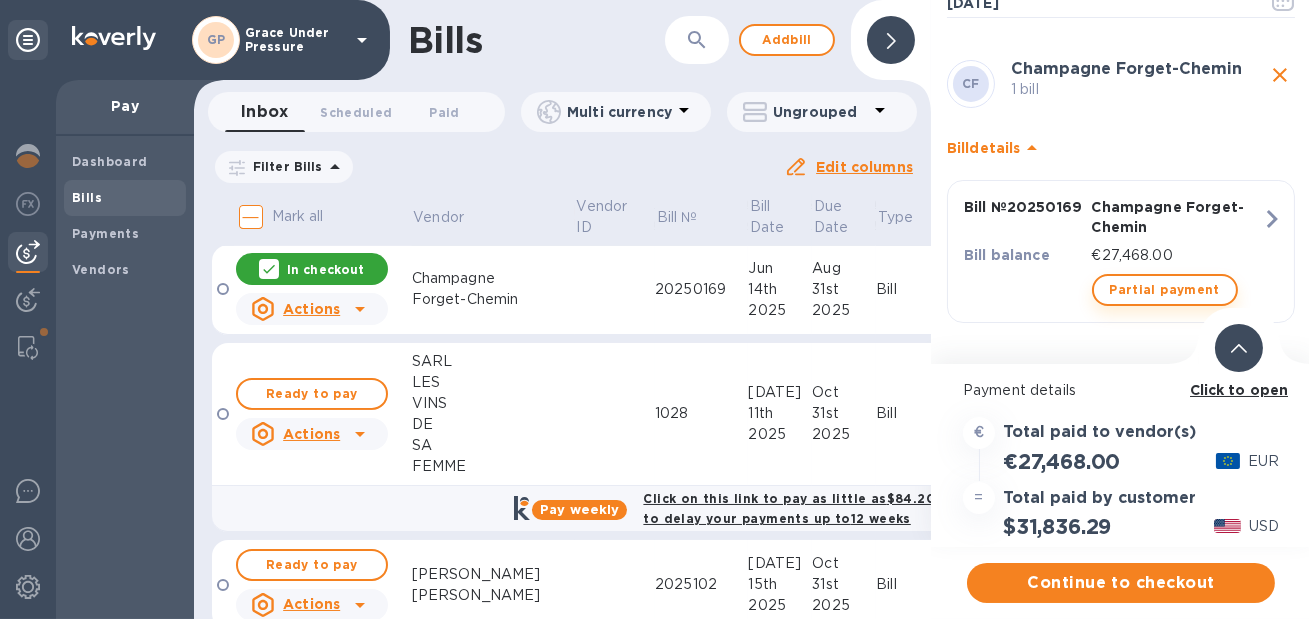 click on "Partial payment" at bounding box center [1165, 290] 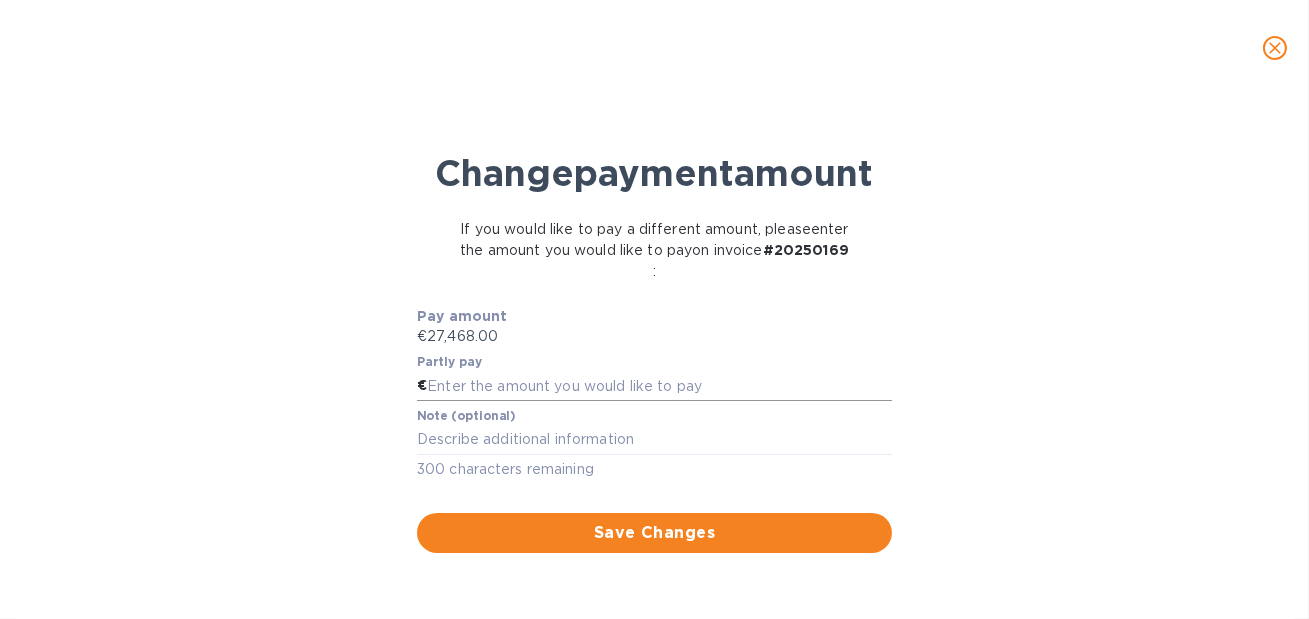 click at bounding box center (659, 386) 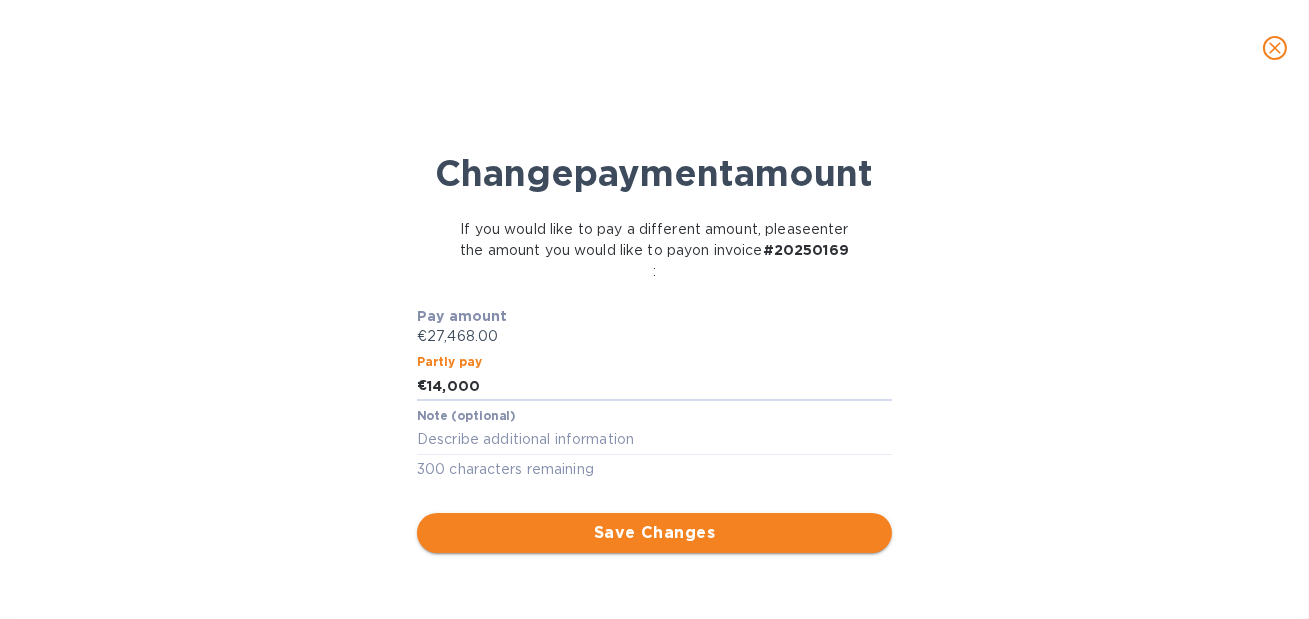 type on "14,000" 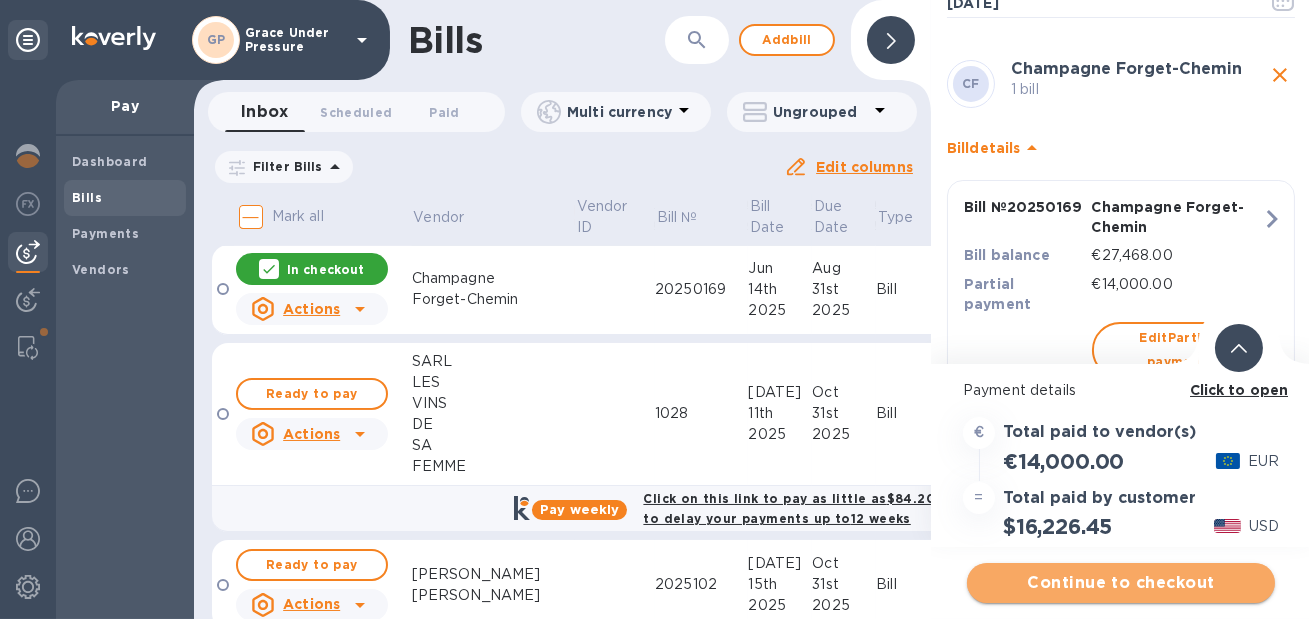 click on "Continue to checkout" at bounding box center [1121, 583] 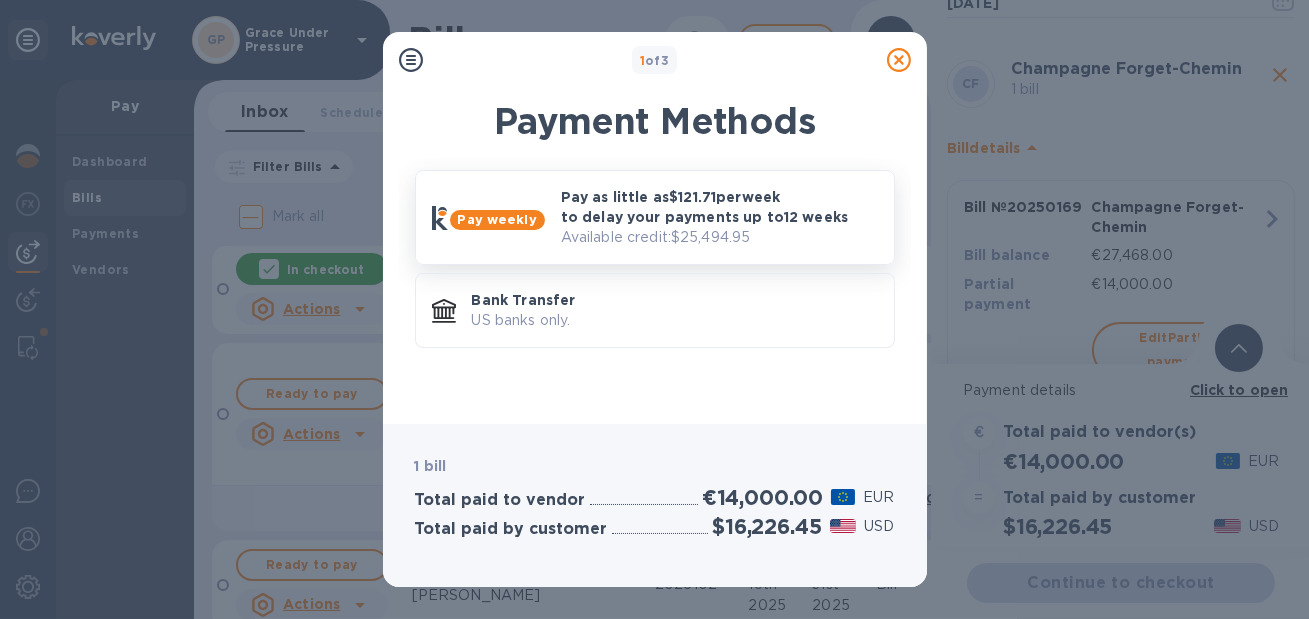 click on "Pay as little as  $121.71  per  week    to delay your payments up to  12 weeks" at bounding box center (719, 207) 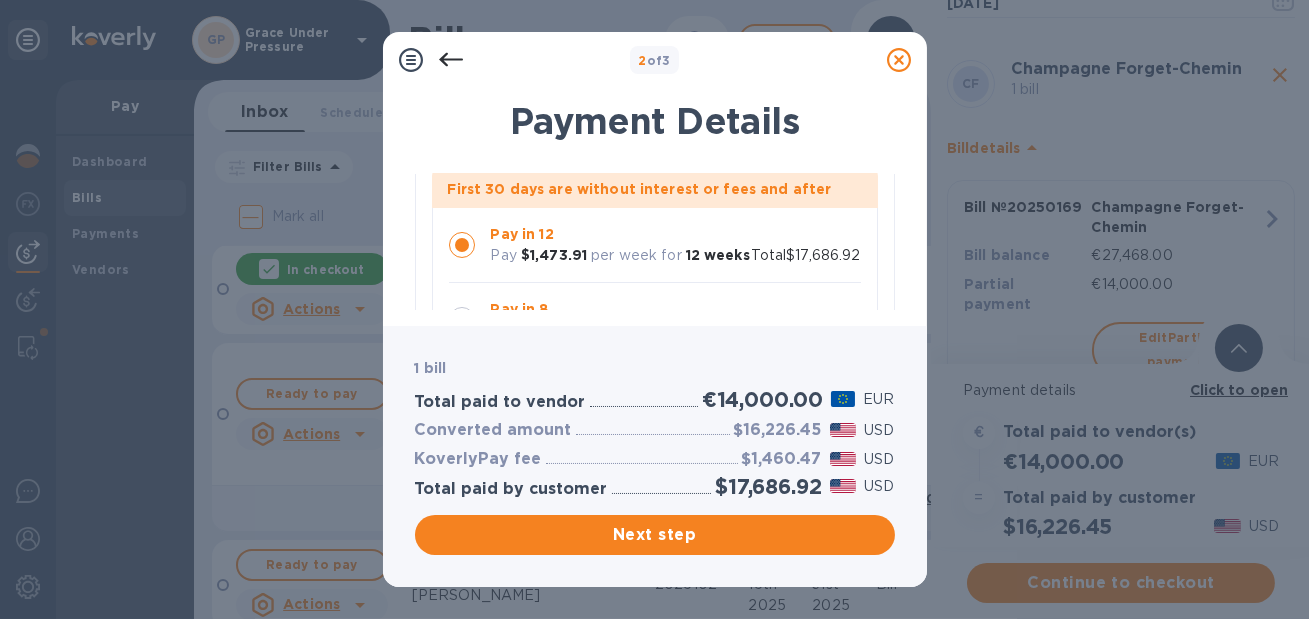 scroll, scrollTop: 185, scrollLeft: 0, axis: vertical 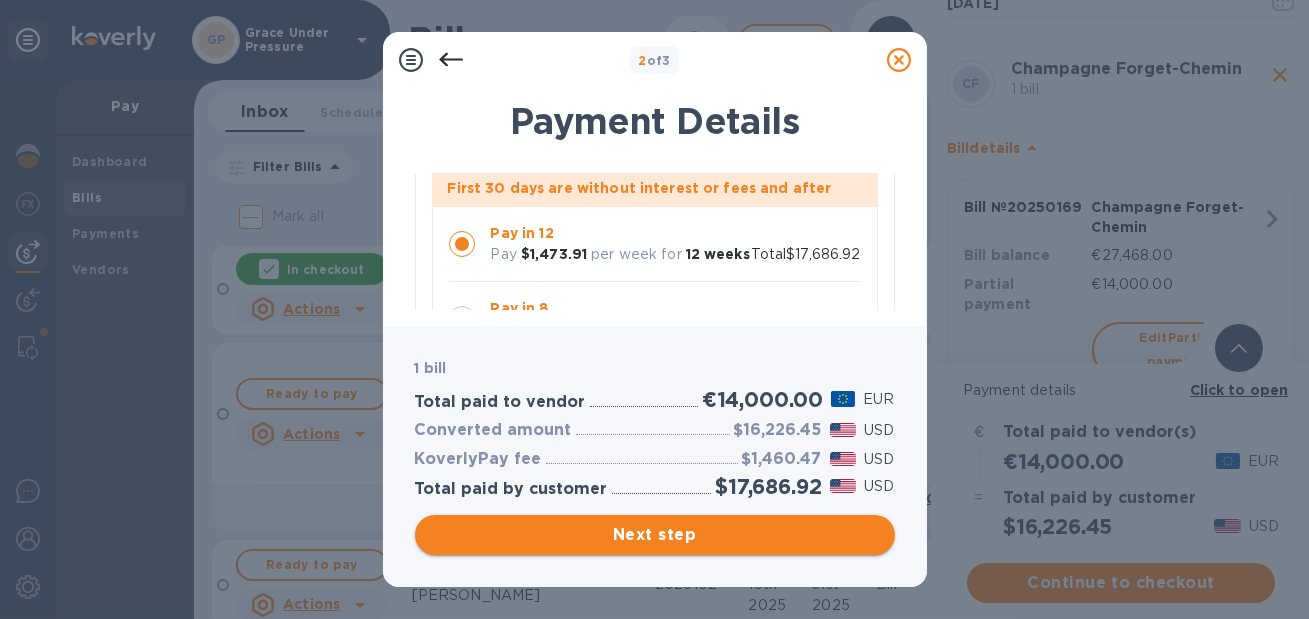 click on "Next step" at bounding box center [655, 535] 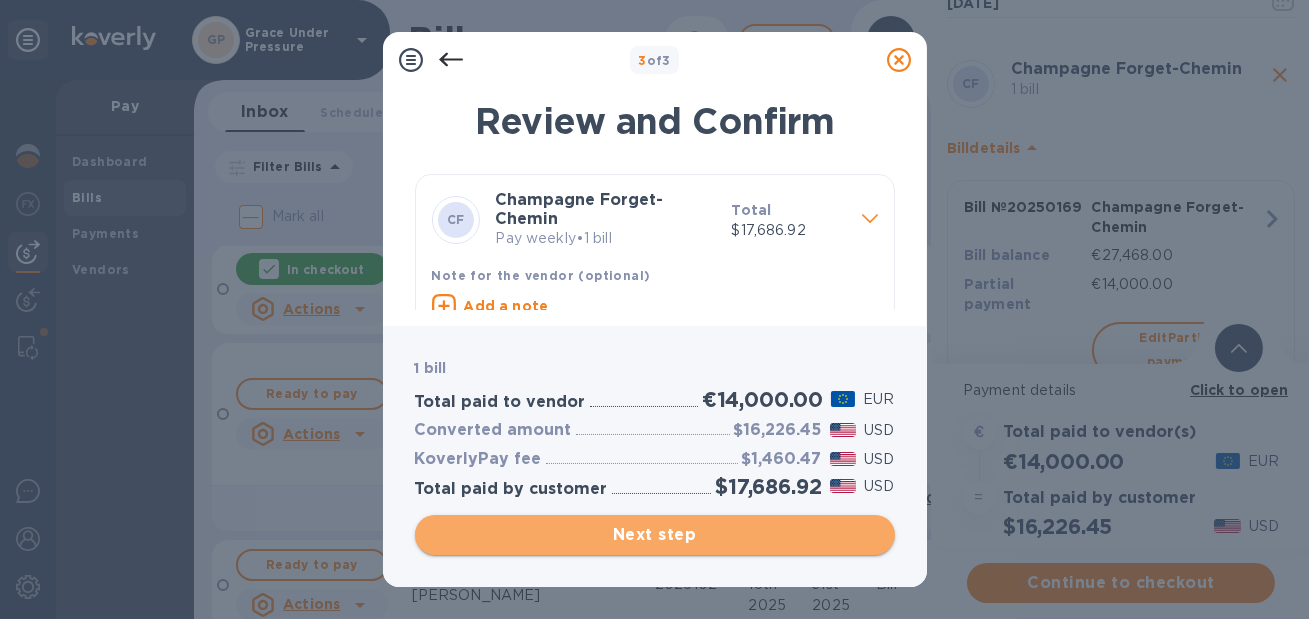 click on "Next step" at bounding box center (655, 535) 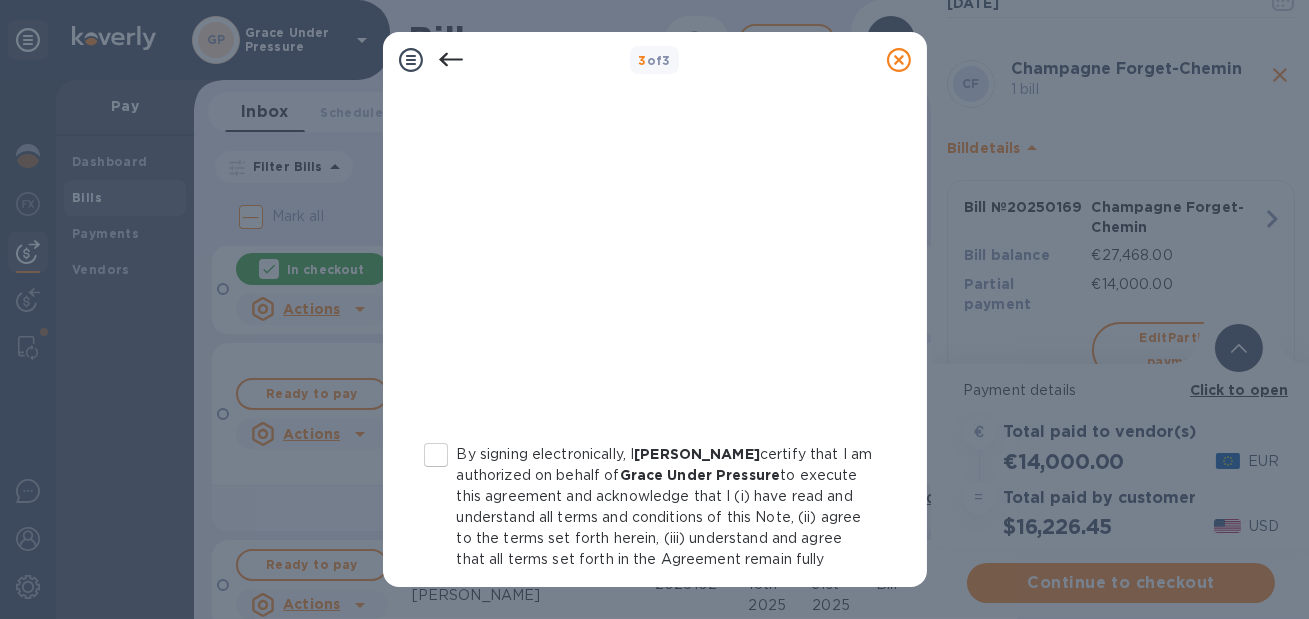 scroll, scrollTop: 522, scrollLeft: 0, axis: vertical 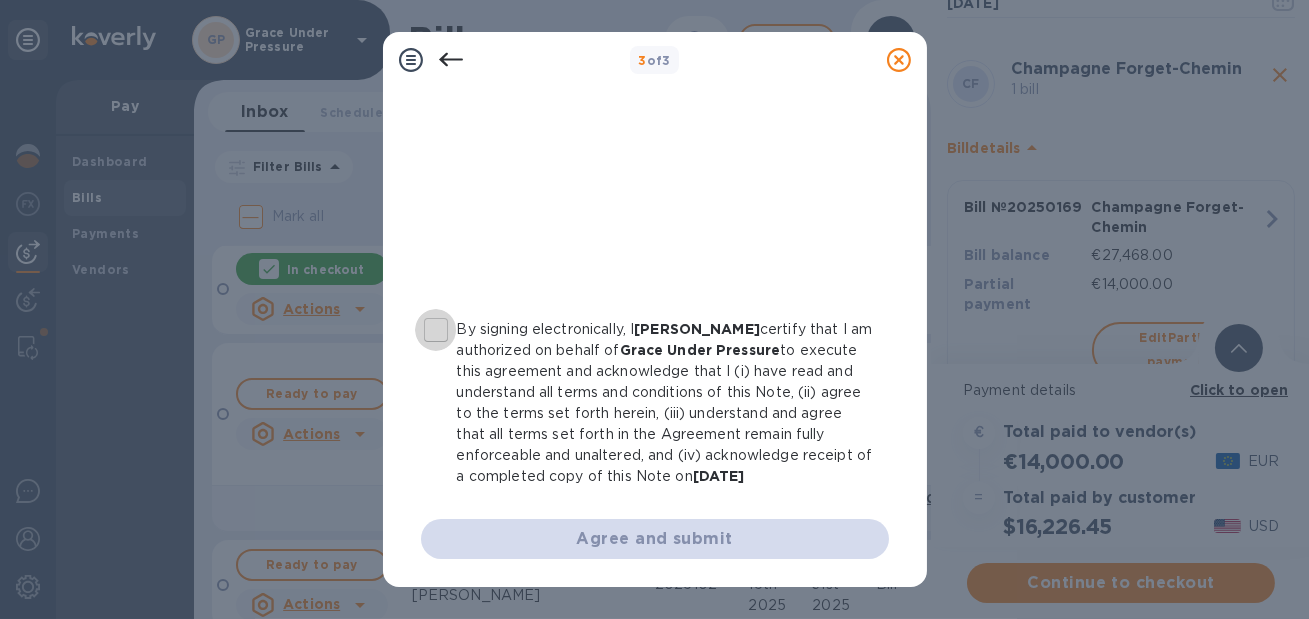 click on "By signing electronically, I  CHRISTINE MERCNIK  certify that I am authorized on behalf of  Grace Under Pressure  to execute this agreement and acknowledge that I (i) have read and understand all terms and conditions of this Note, (ii) agree to the terms set forth herein, (iii) understand and agree that all terms set forth in the Agreement remain fully enforceable and unaltered, and (iv) acknowledge receipt of a completed copy of this Note on  07/30/2025" at bounding box center [436, 330] 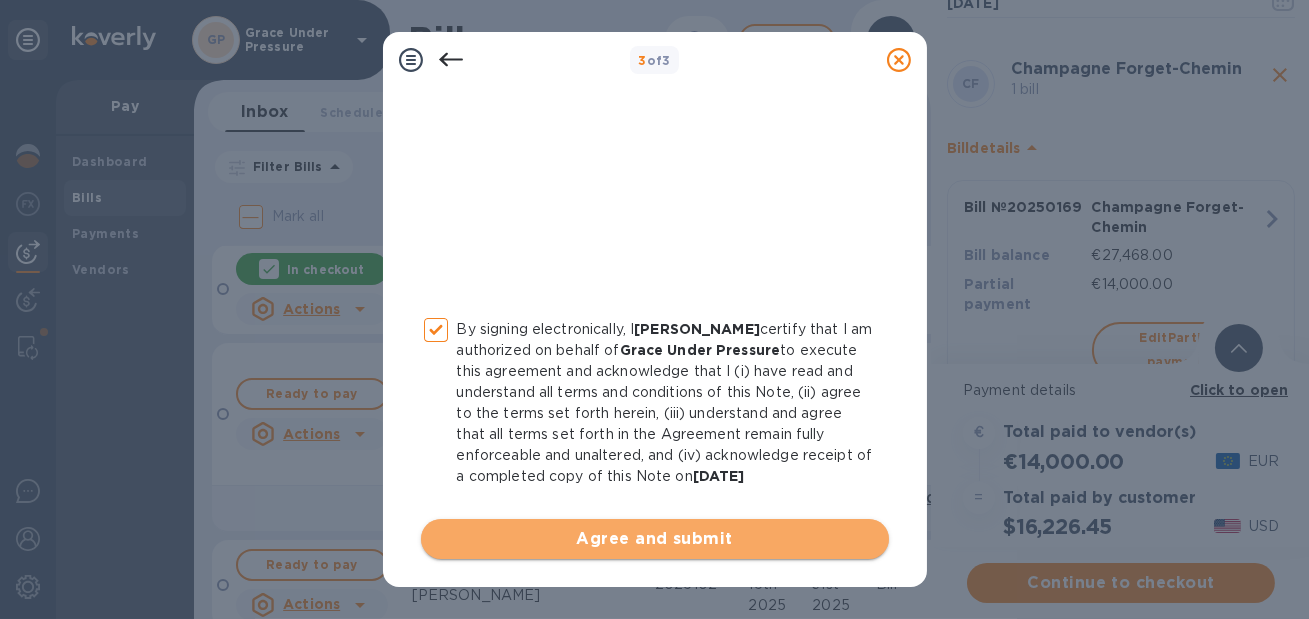 click on "Agree and submit" at bounding box center (655, 539) 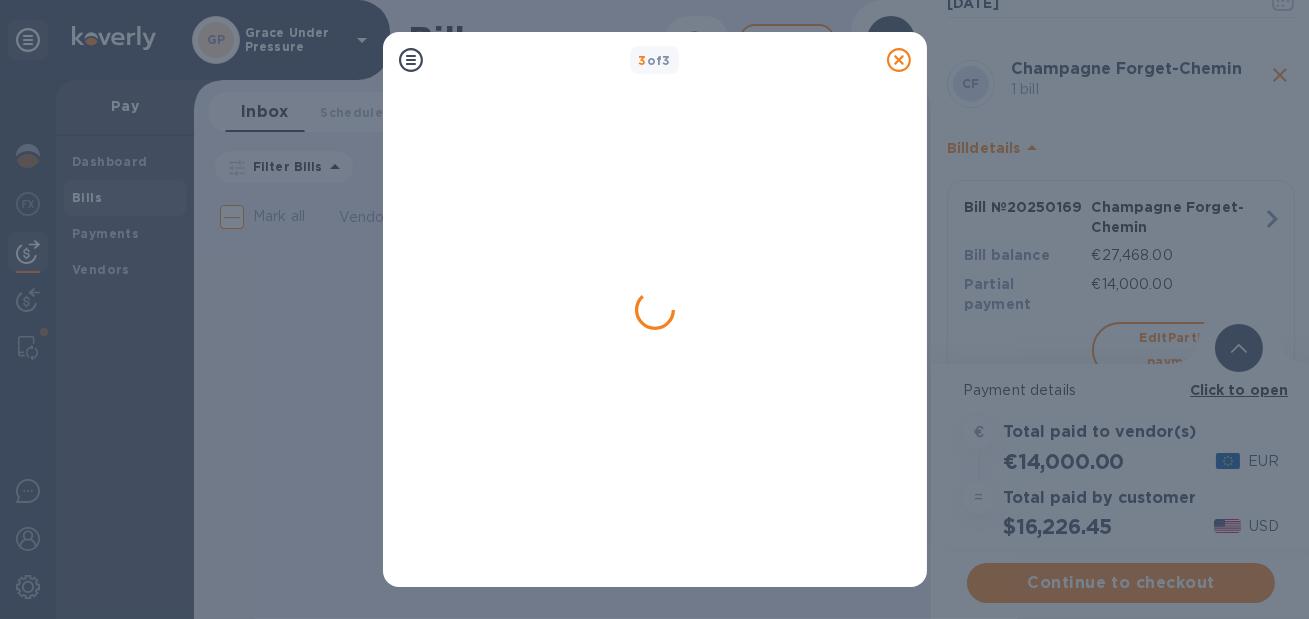 scroll, scrollTop: 0, scrollLeft: 0, axis: both 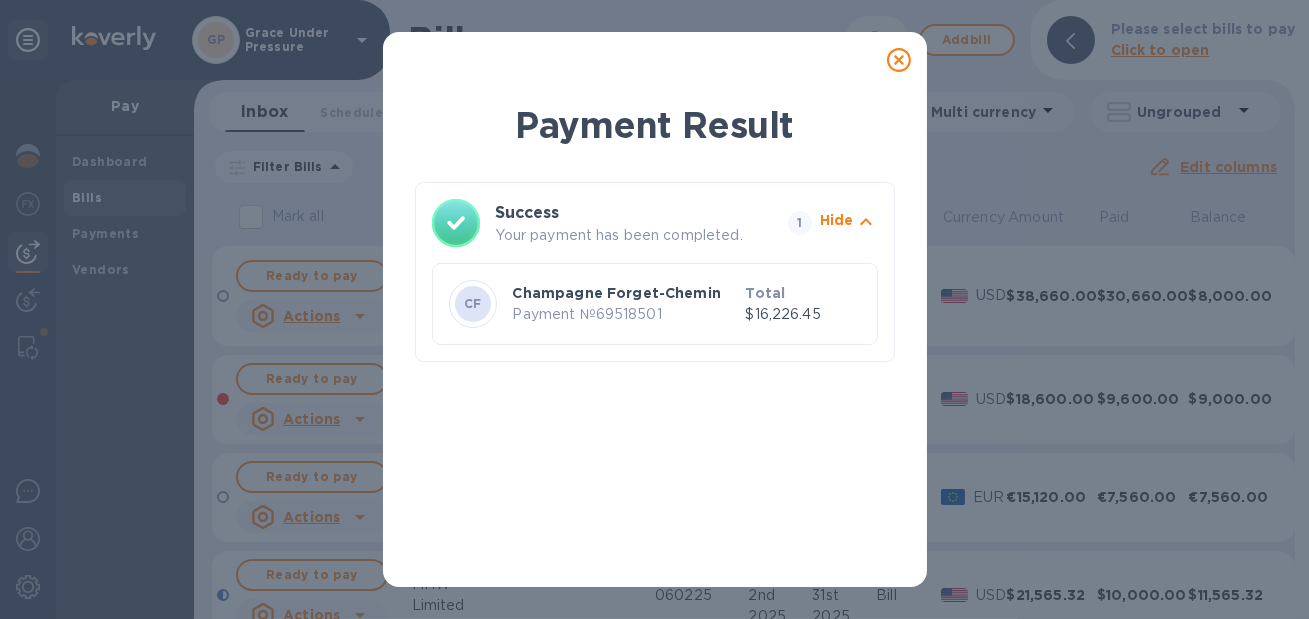 click 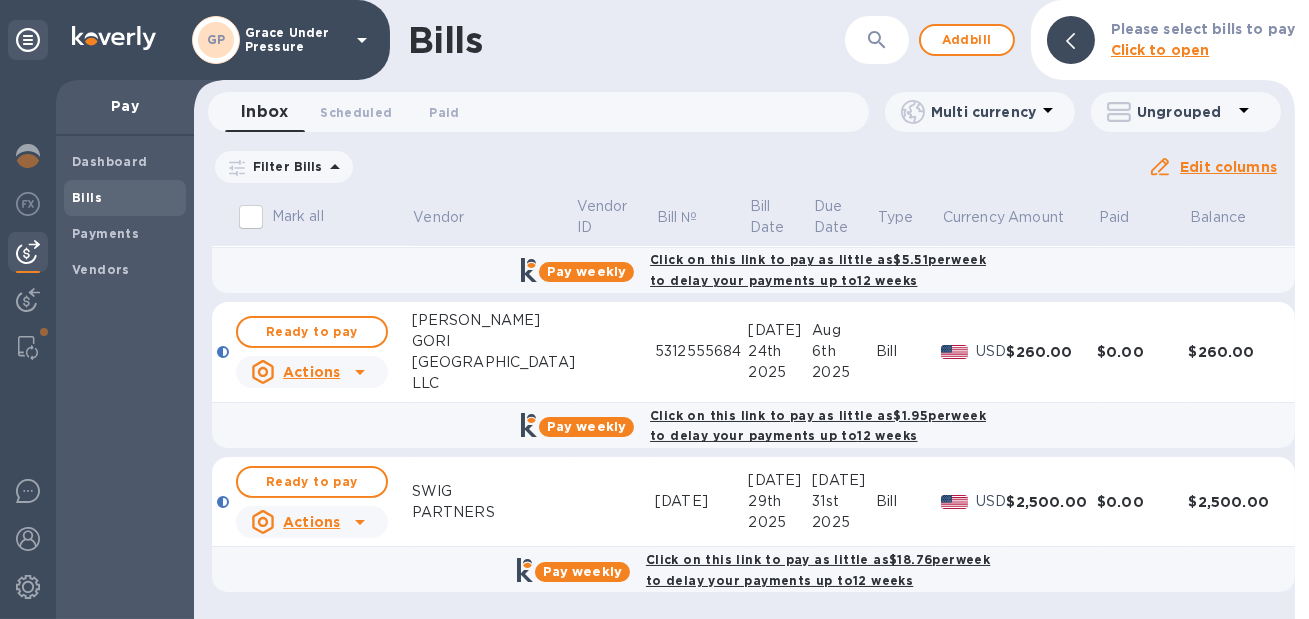 scroll, scrollTop: 1279, scrollLeft: 0, axis: vertical 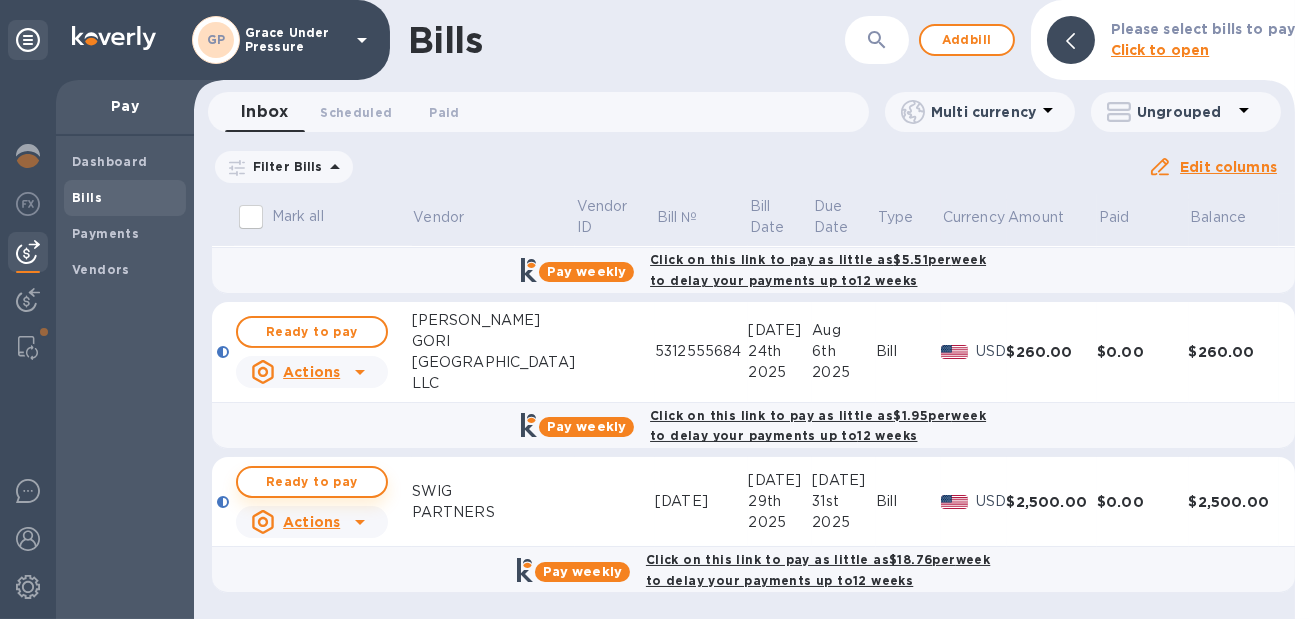 click on "Ready to pay" at bounding box center [312, 482] 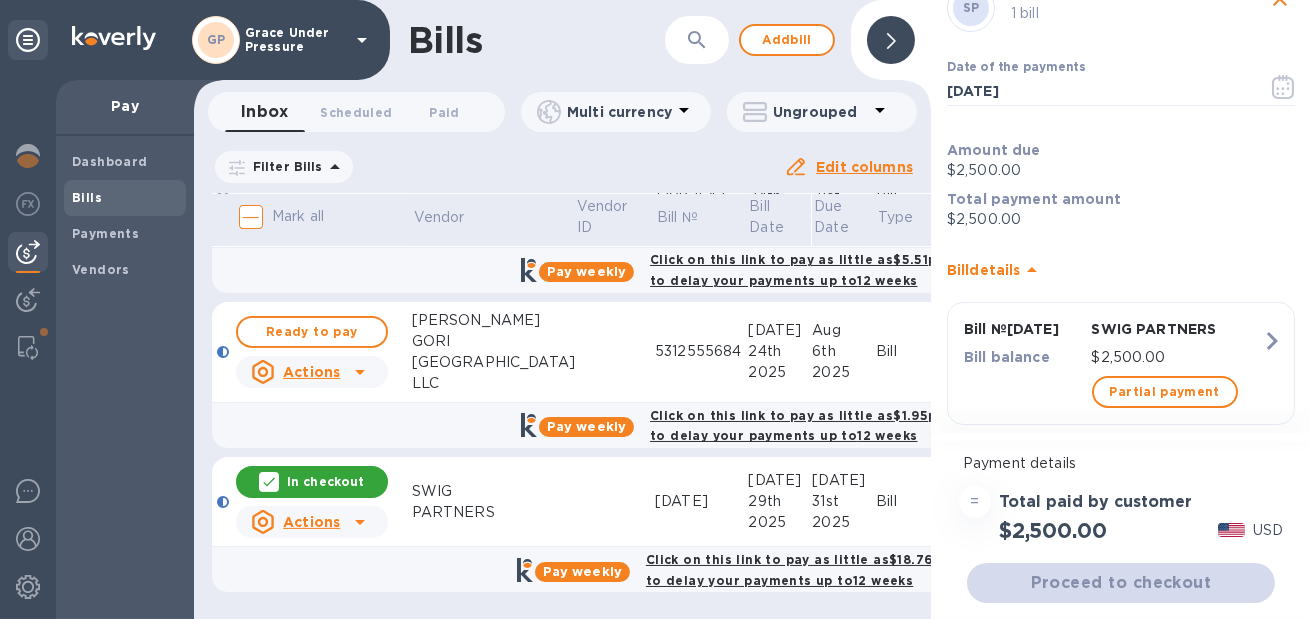 scroll, scrollTop: 98, scrollLeft: 0, axis: vertical 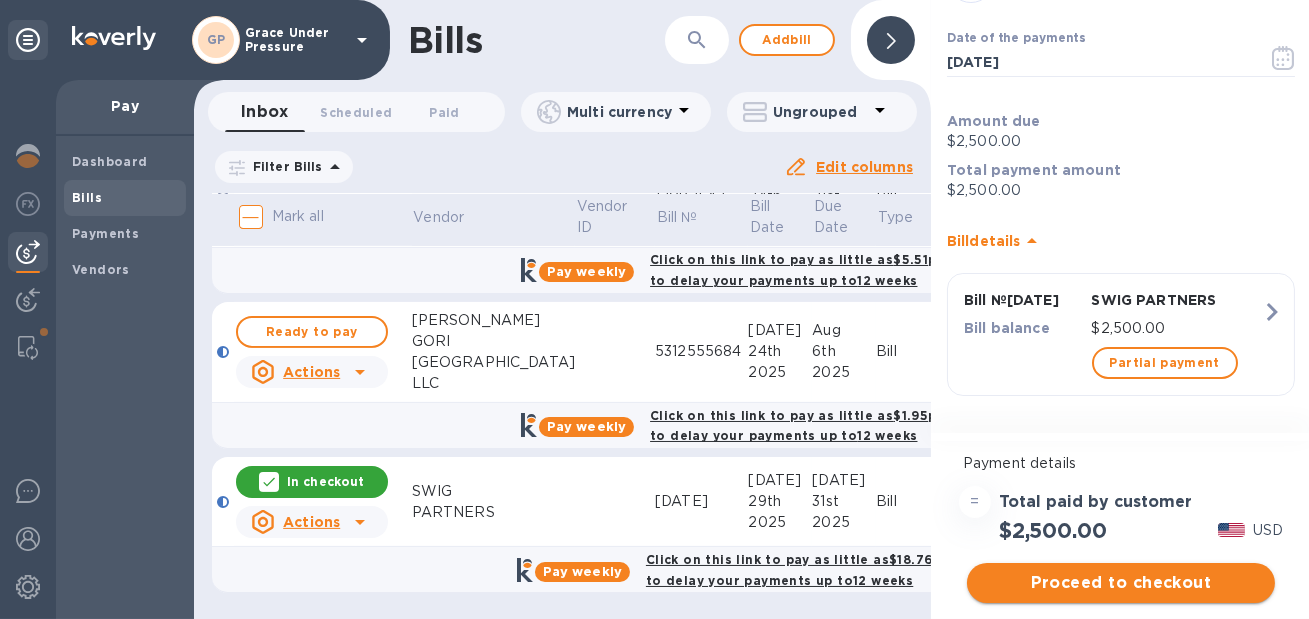 click on "Proceed to checkout" at bounding box center [1121, 583] 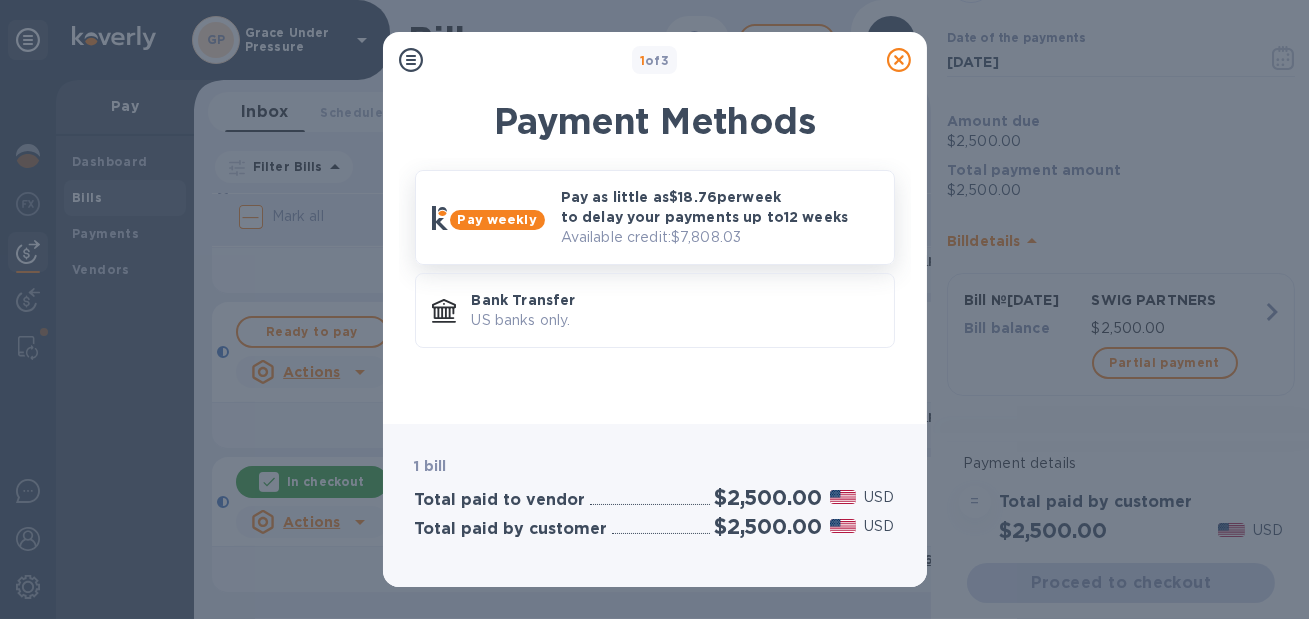 click on "Pay as little as  $18.76  per  week    to delay your payments up to  12 weeks" at bounding box center (719, 207) 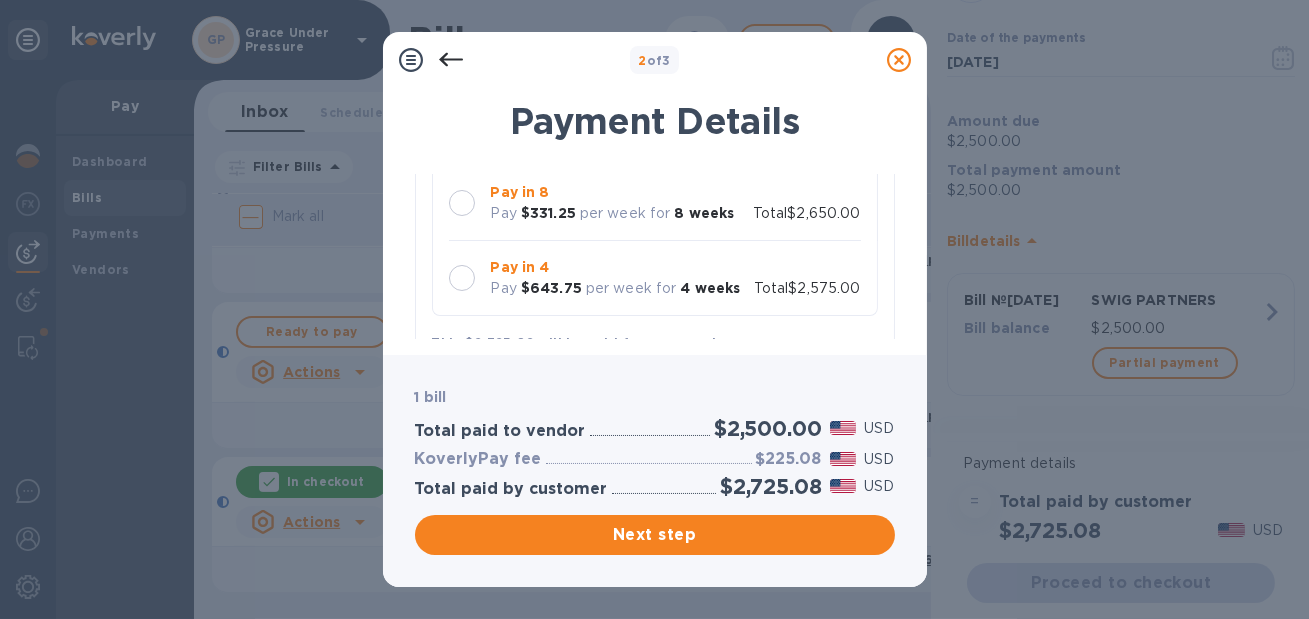 scroll, scrollTop: 270, scrollLeft: 0, axis: vertical 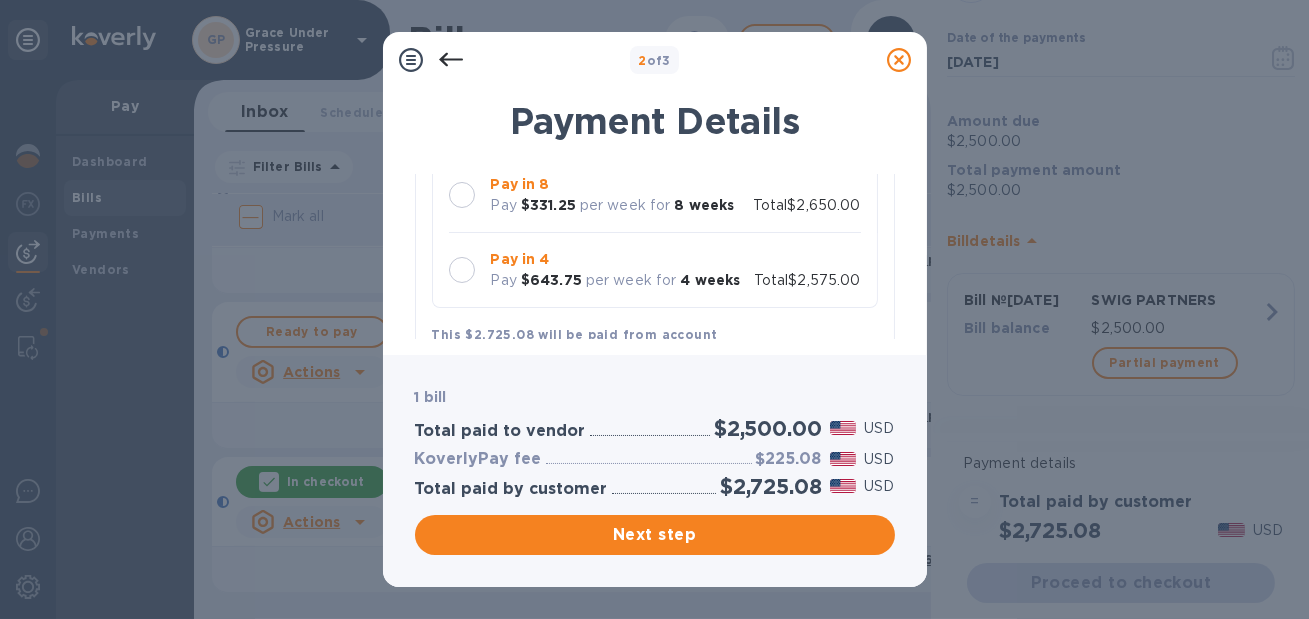 click at bounding box center [462, 270] 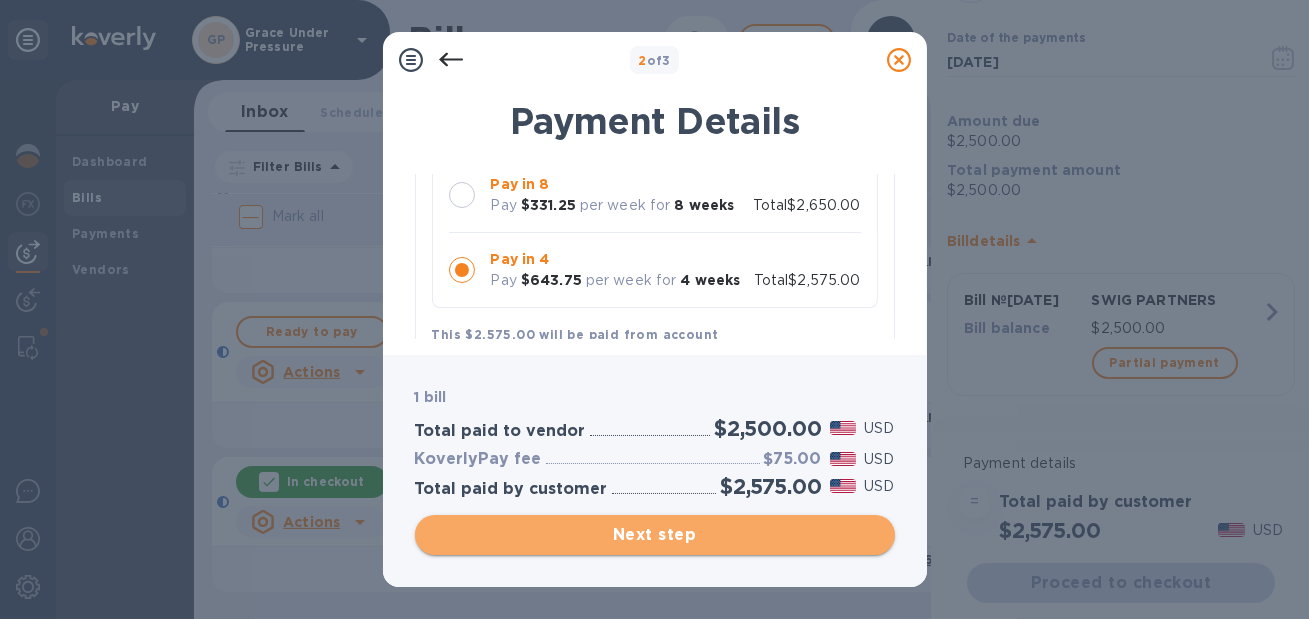 click on "Next step" at bounding box center [655, 535] 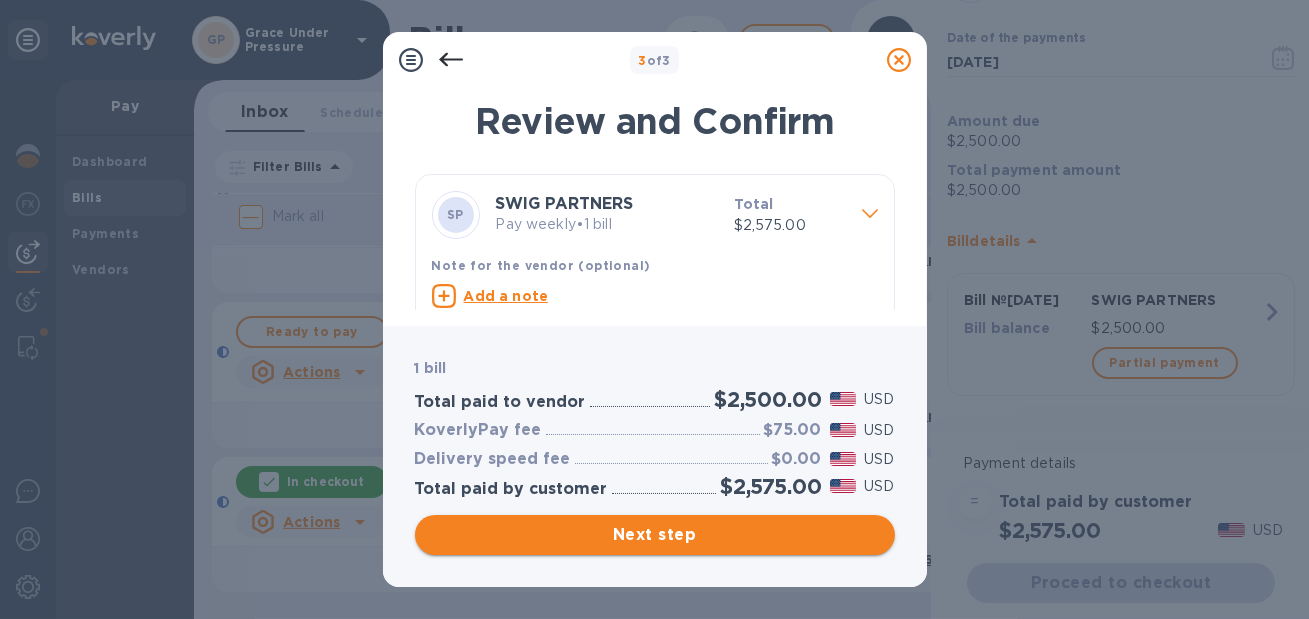 click on "Next step" at bounding box center [655, 535] 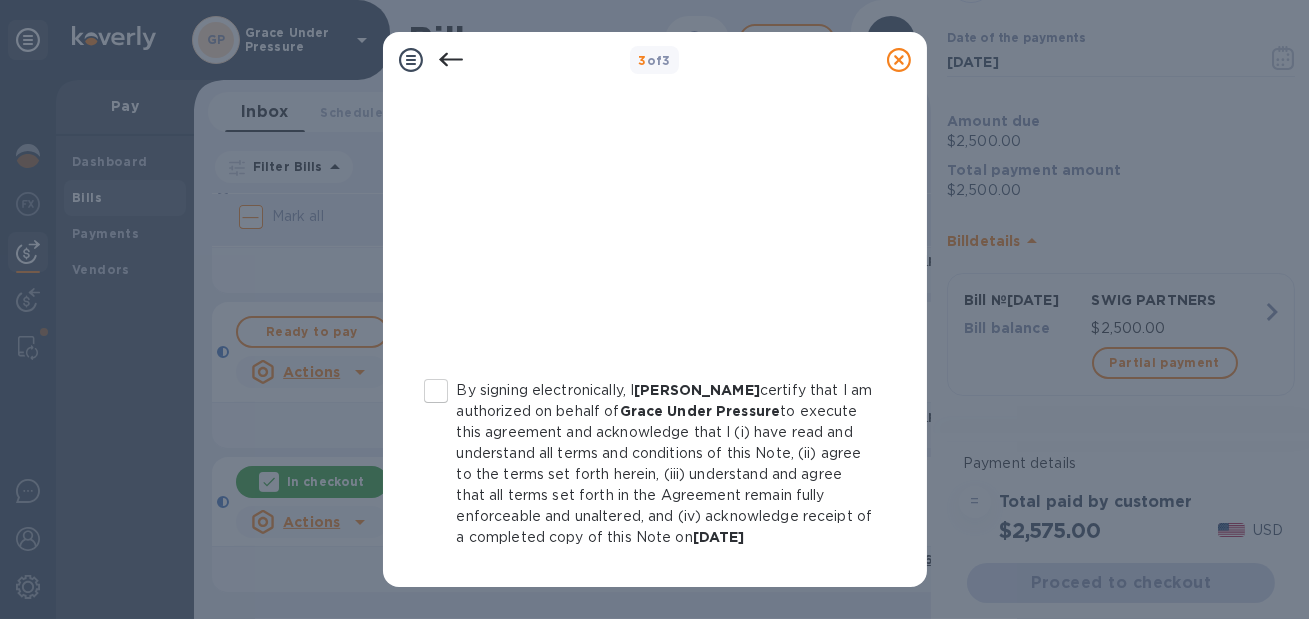 scroll, scrollTop: 522, scrollLeft: 0, axis: vertical 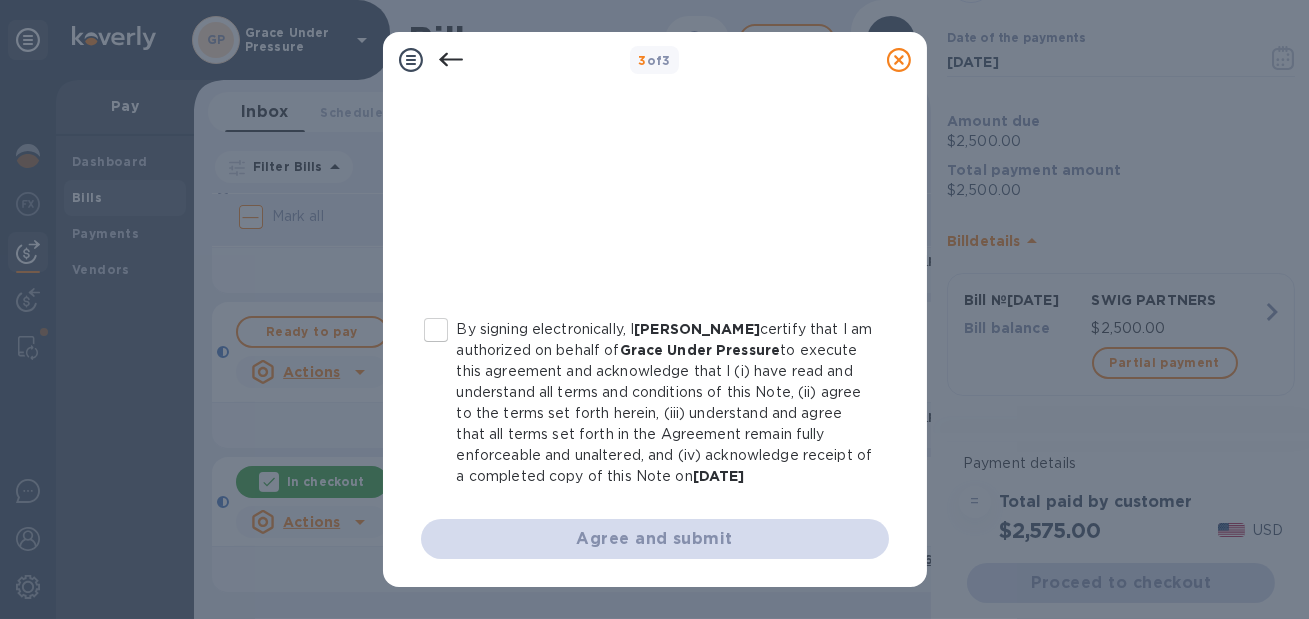click on "By signing electronically, I  CHRISTINE MERCNIK  certify that I am authorized on behalf of  Grace Under Pressure  to execute this agreement and acknowledge that I (i) have read and understand all terms and conditions of this Note, (ii) agree to the terms set forth herein, (iii) understand and agree that all terms set forth in the Agreement remain fully enforceable and unaltered, and (iv) acknowledge receipt of a completed copy of this Note on  07/30/2025" at bounding box center [436, 330] 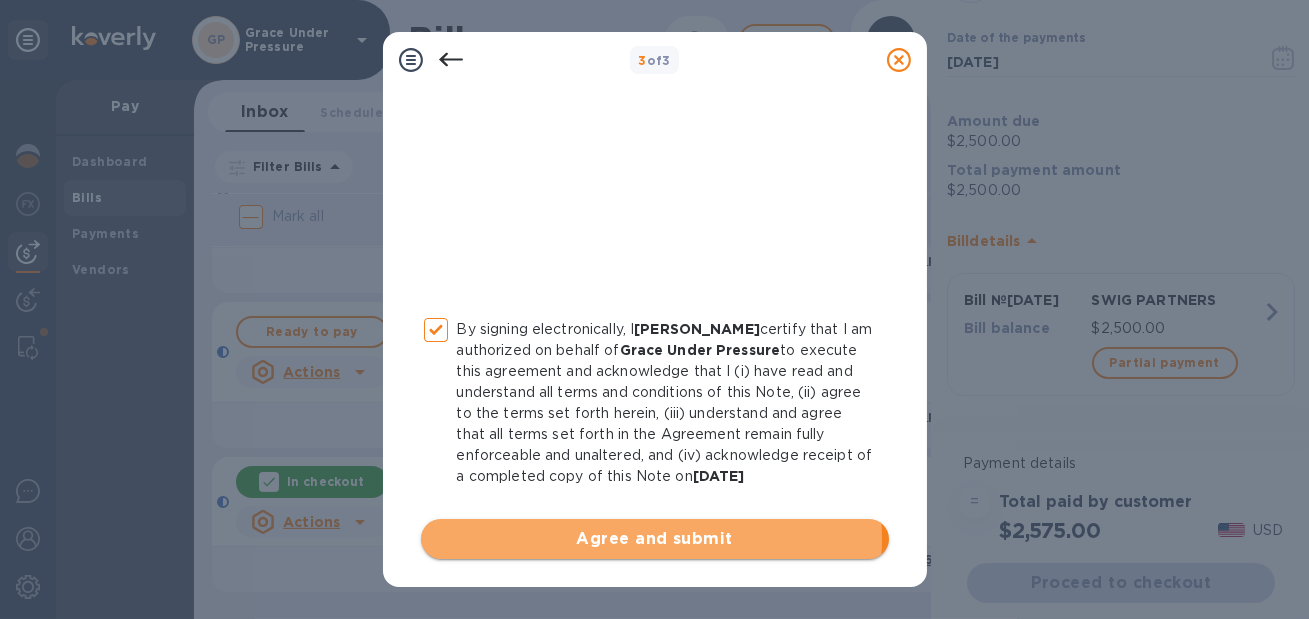click on "Agree and submit" at bounding box center [655, 539] 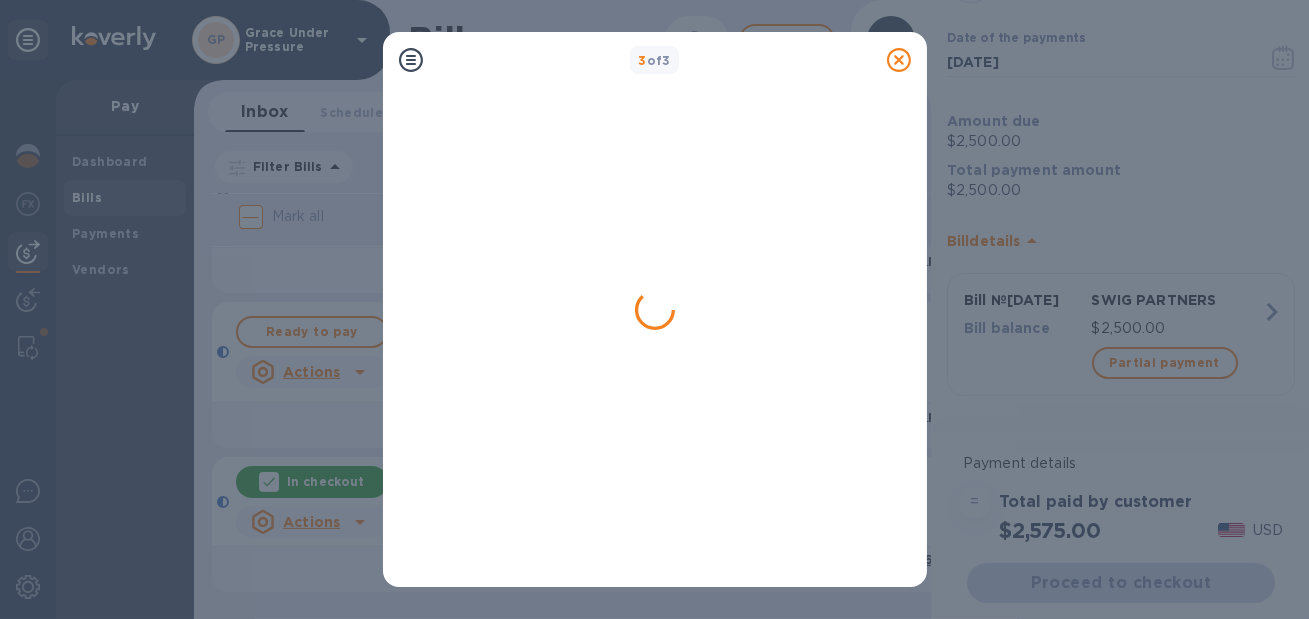scroll, scrollTop: 0, scrollLeft: 0, axis: both 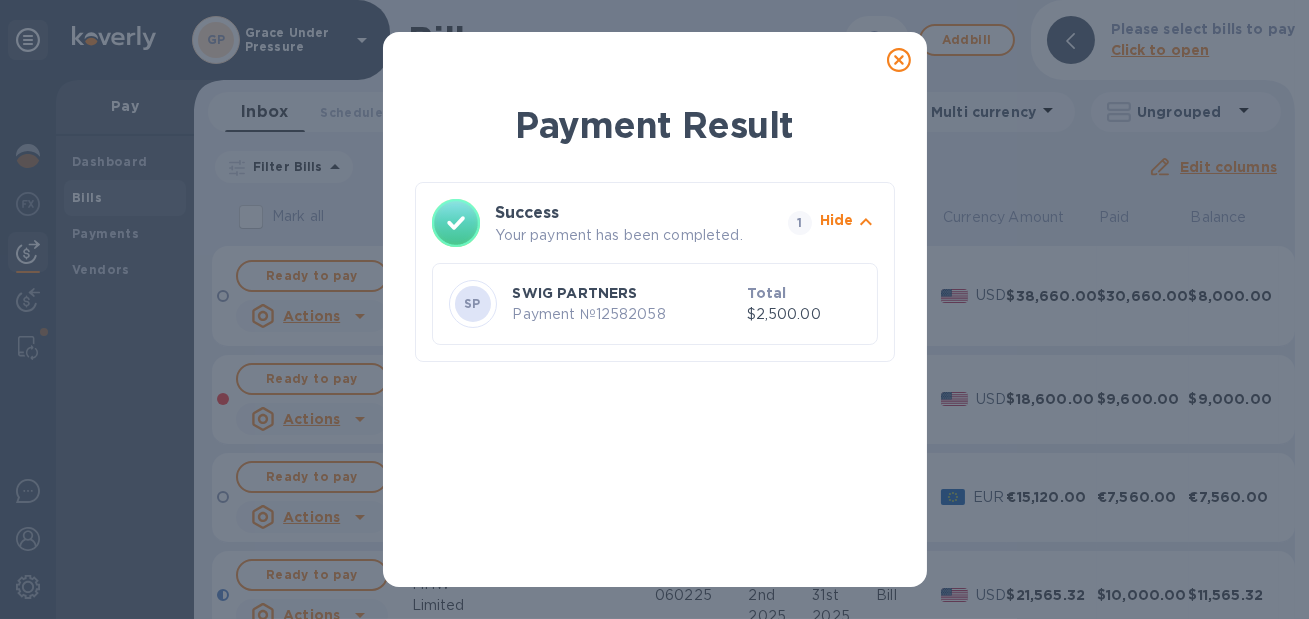click 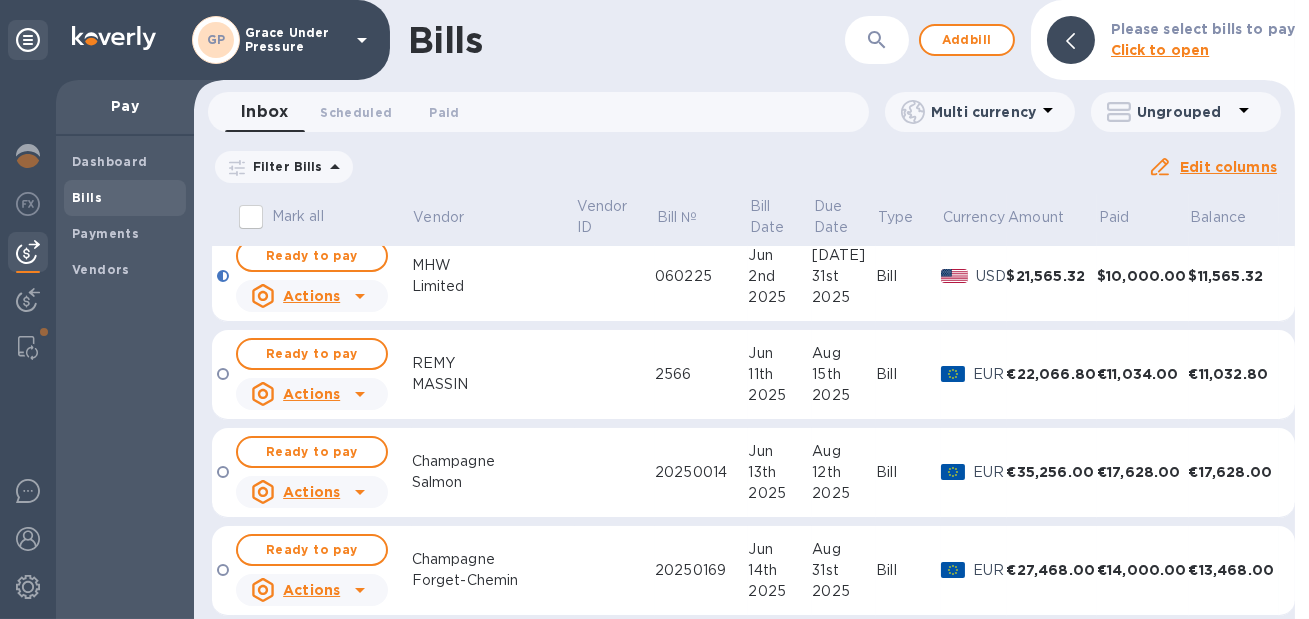 scroll, scrollTop: 0, scrollLeft: 0, axis: both 